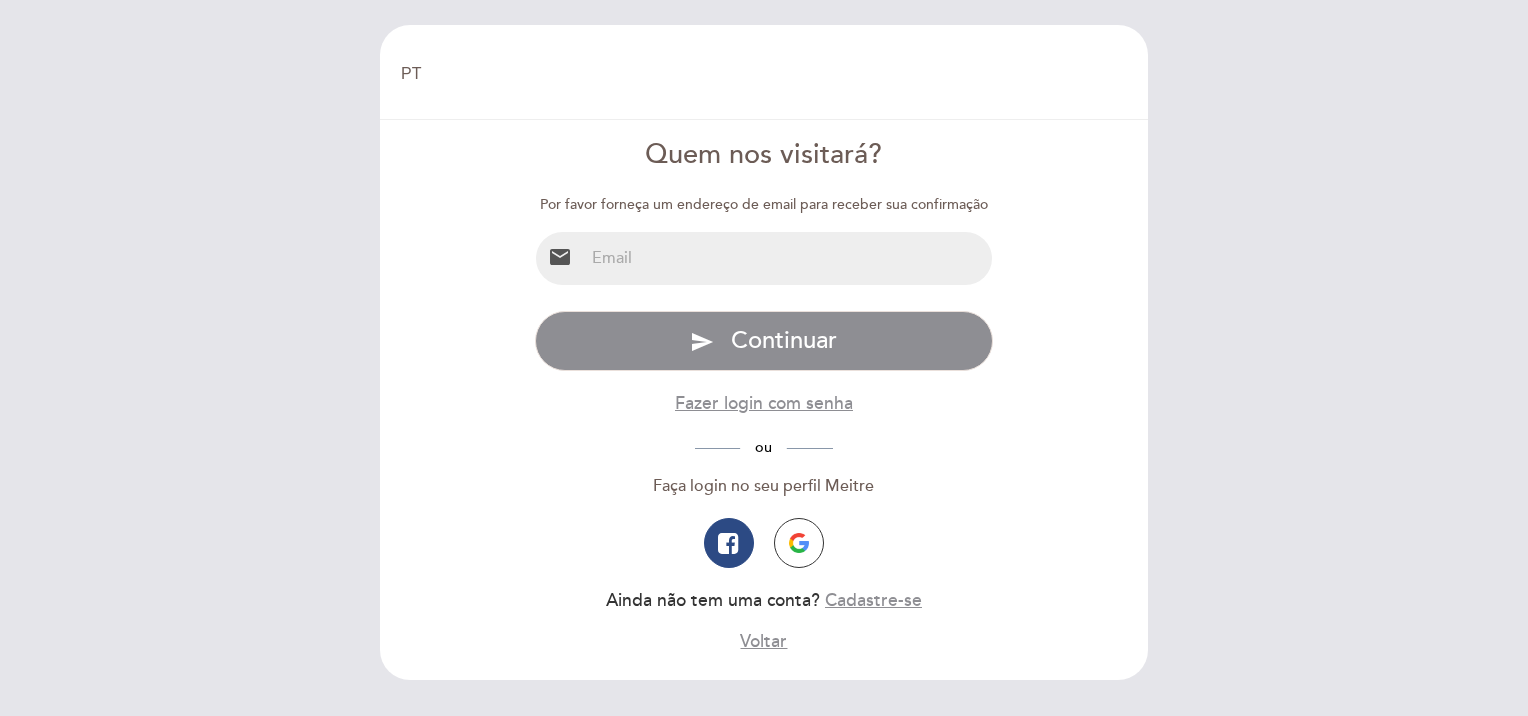 select on "pt" 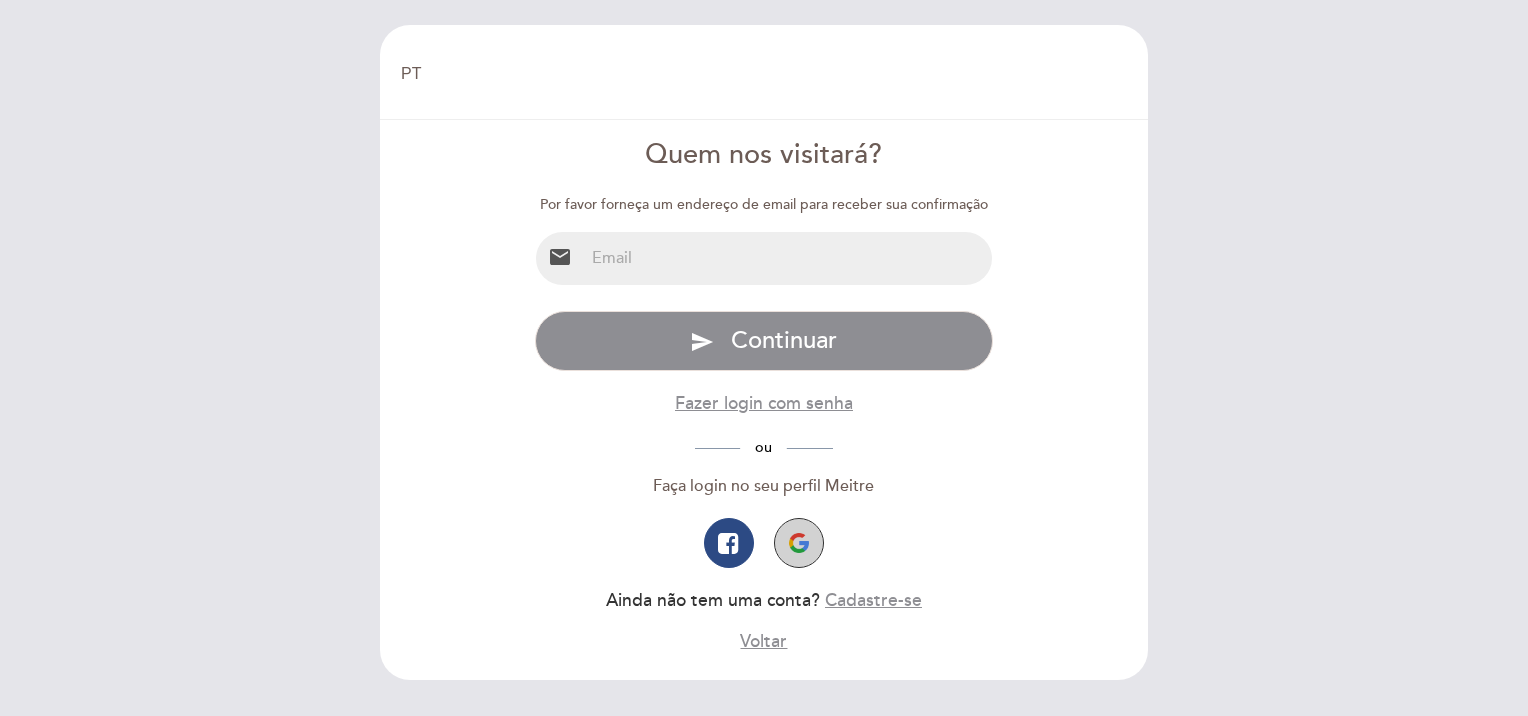 click at bounding box center (799, 543) 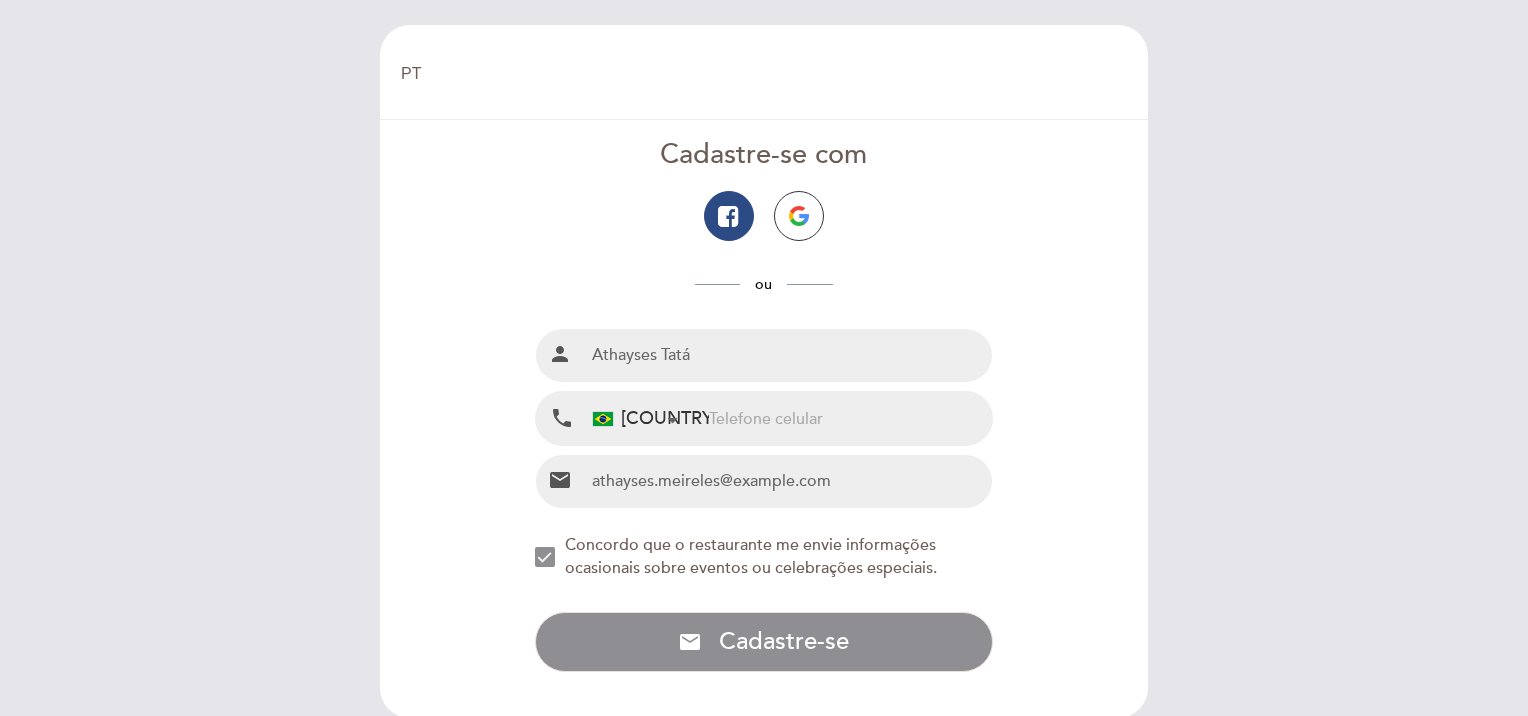 click at bounding box center (850, 418) 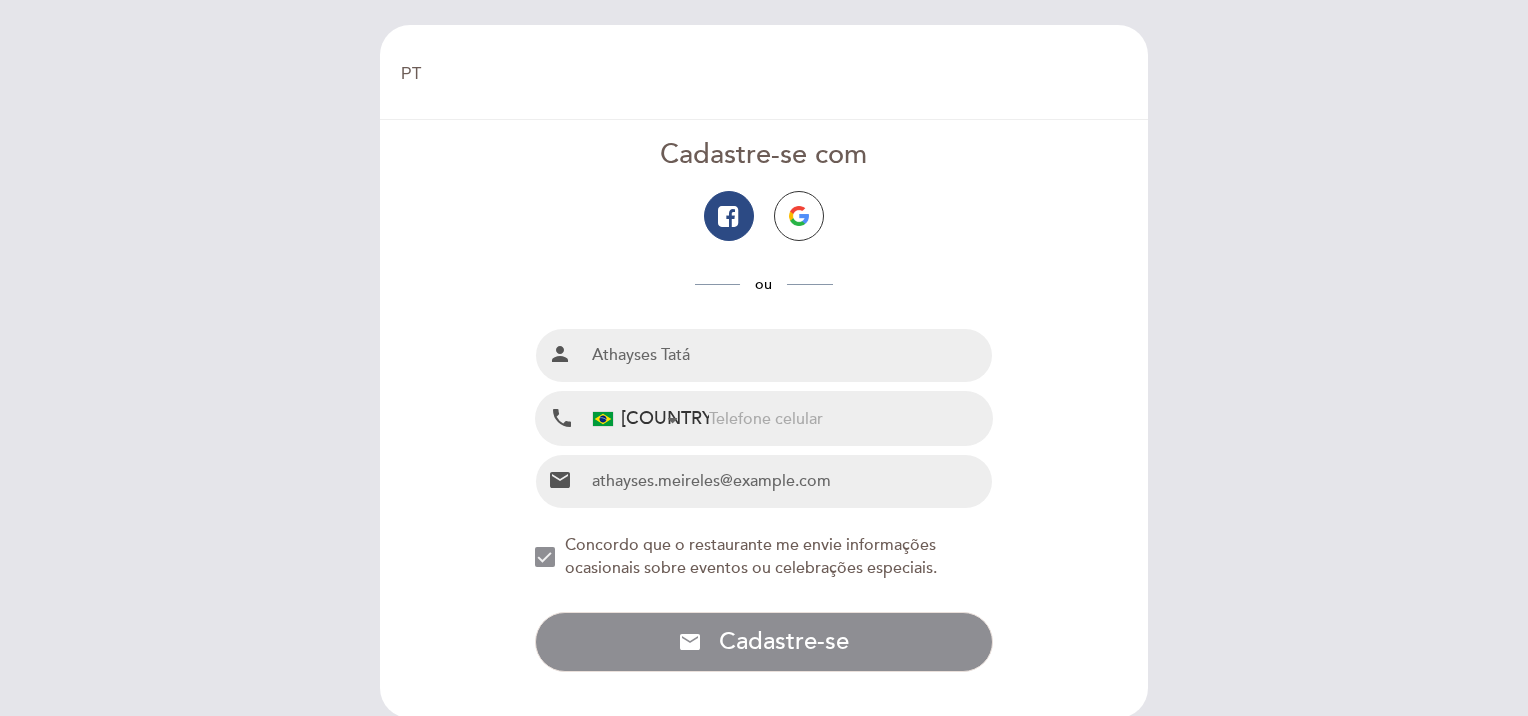 type on "[PHONE]" 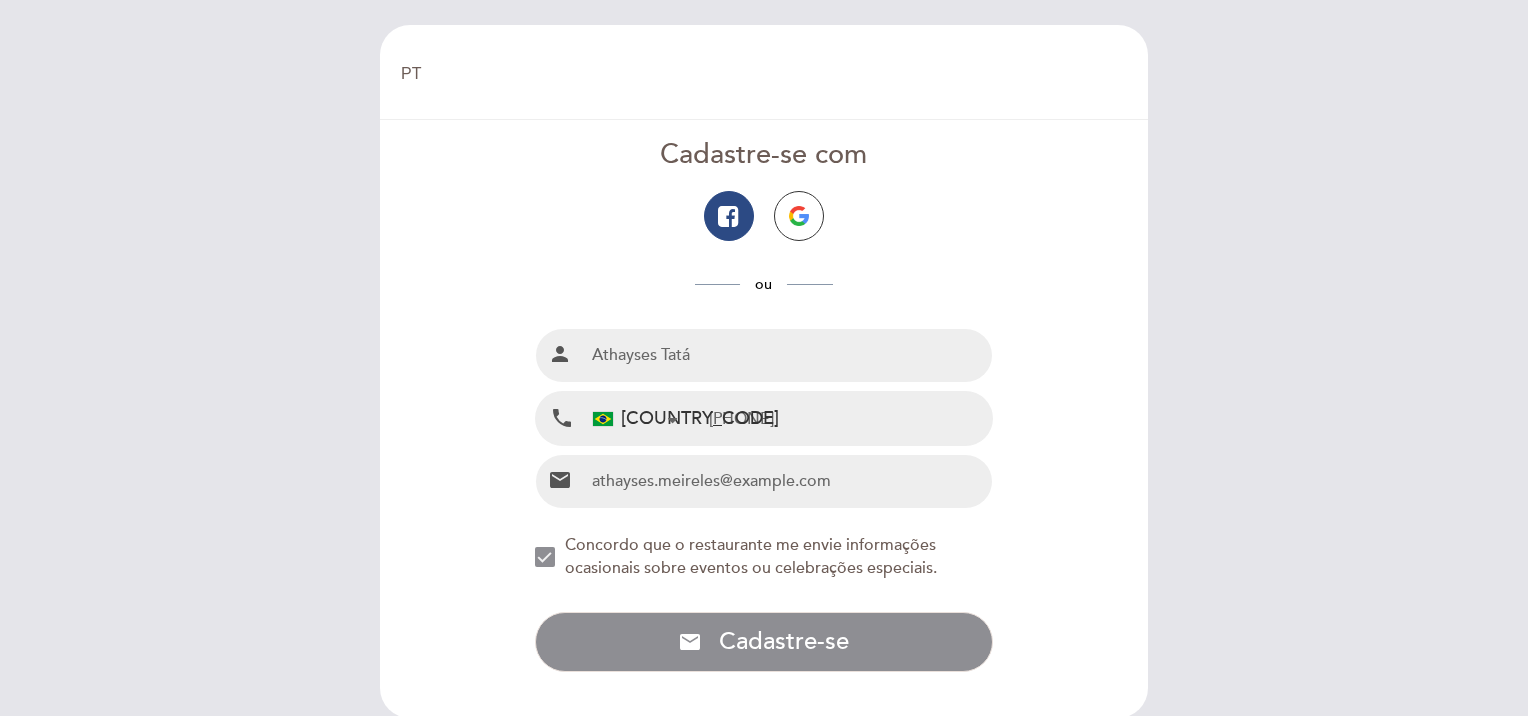 click on "Athayses Tatá" at bounding box center (788, 355) 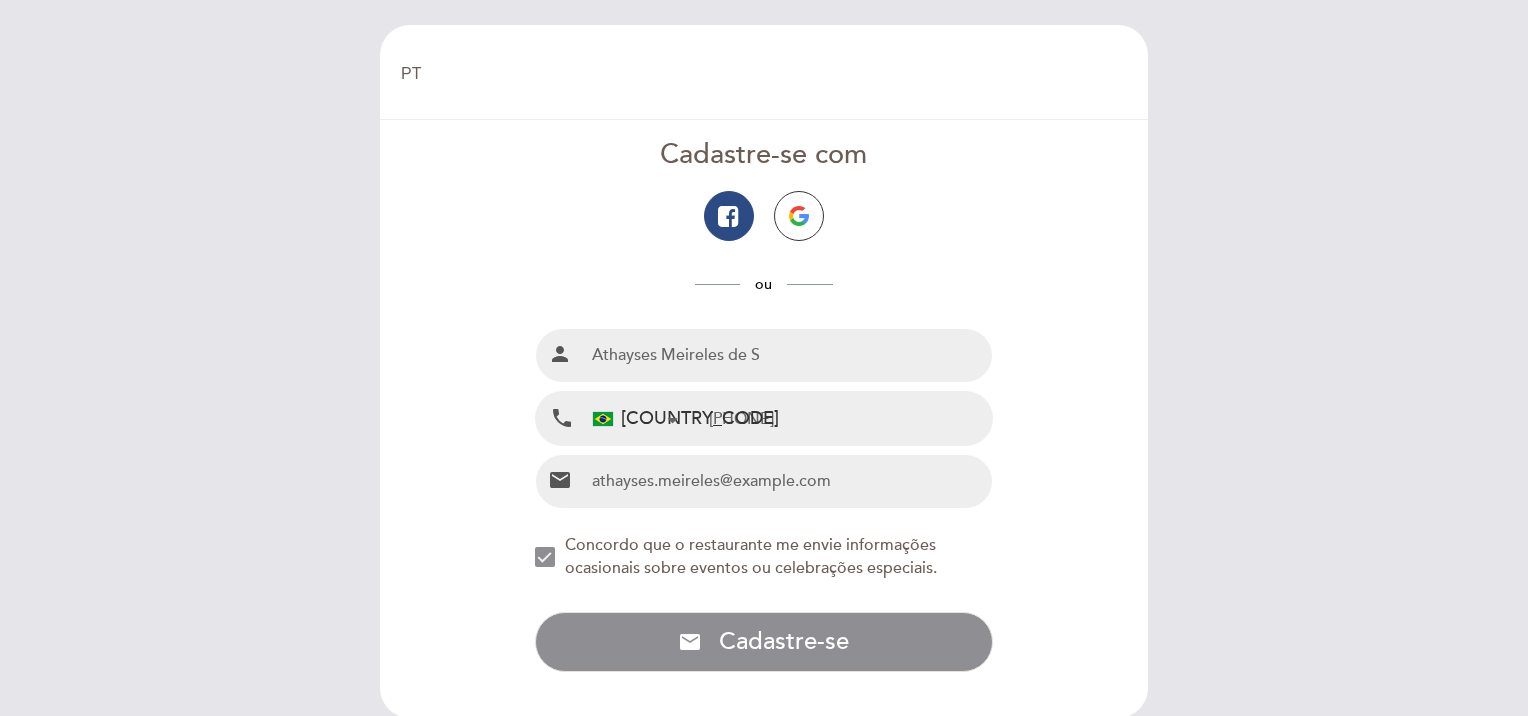 click on "Athayses Meireles de S" at bounding box center [788, 355] 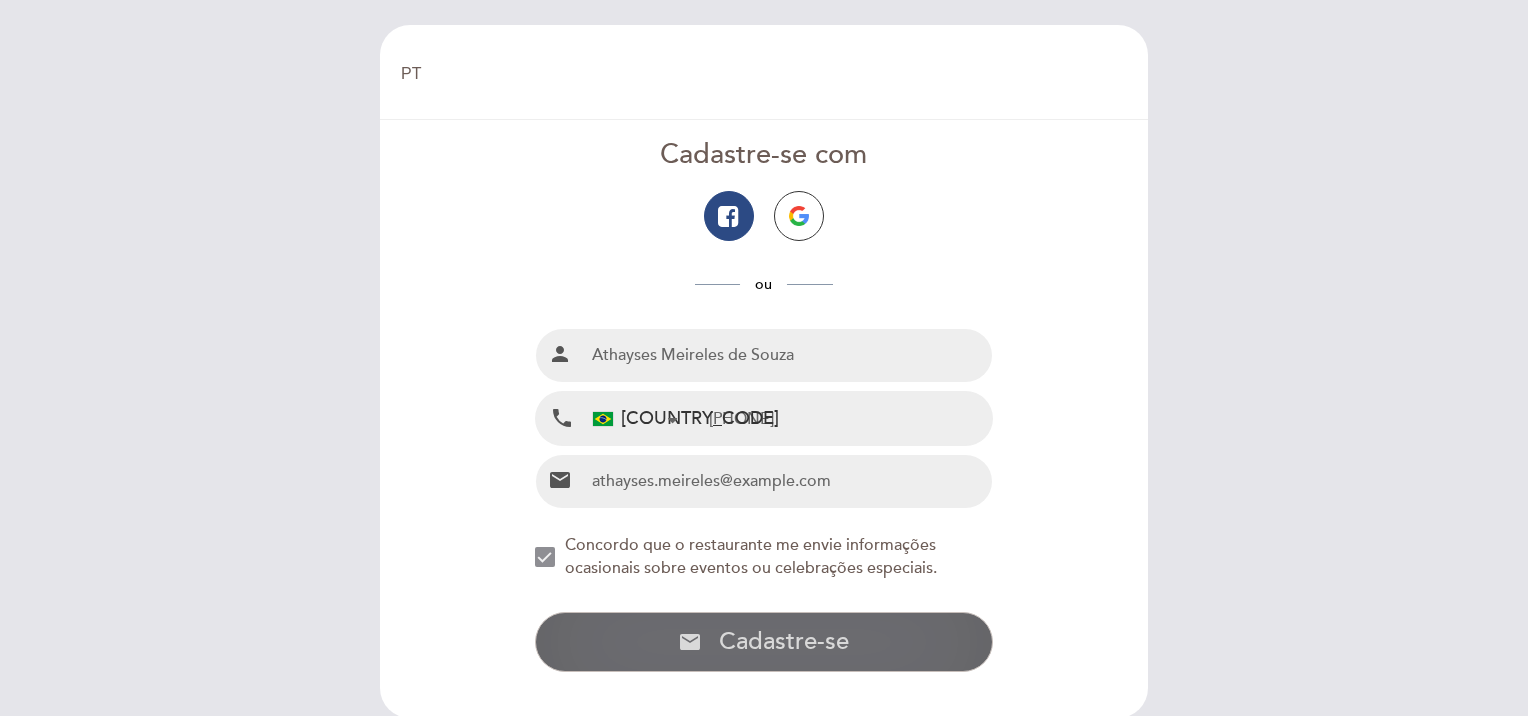 type on "Athayses Meireles de Souza" 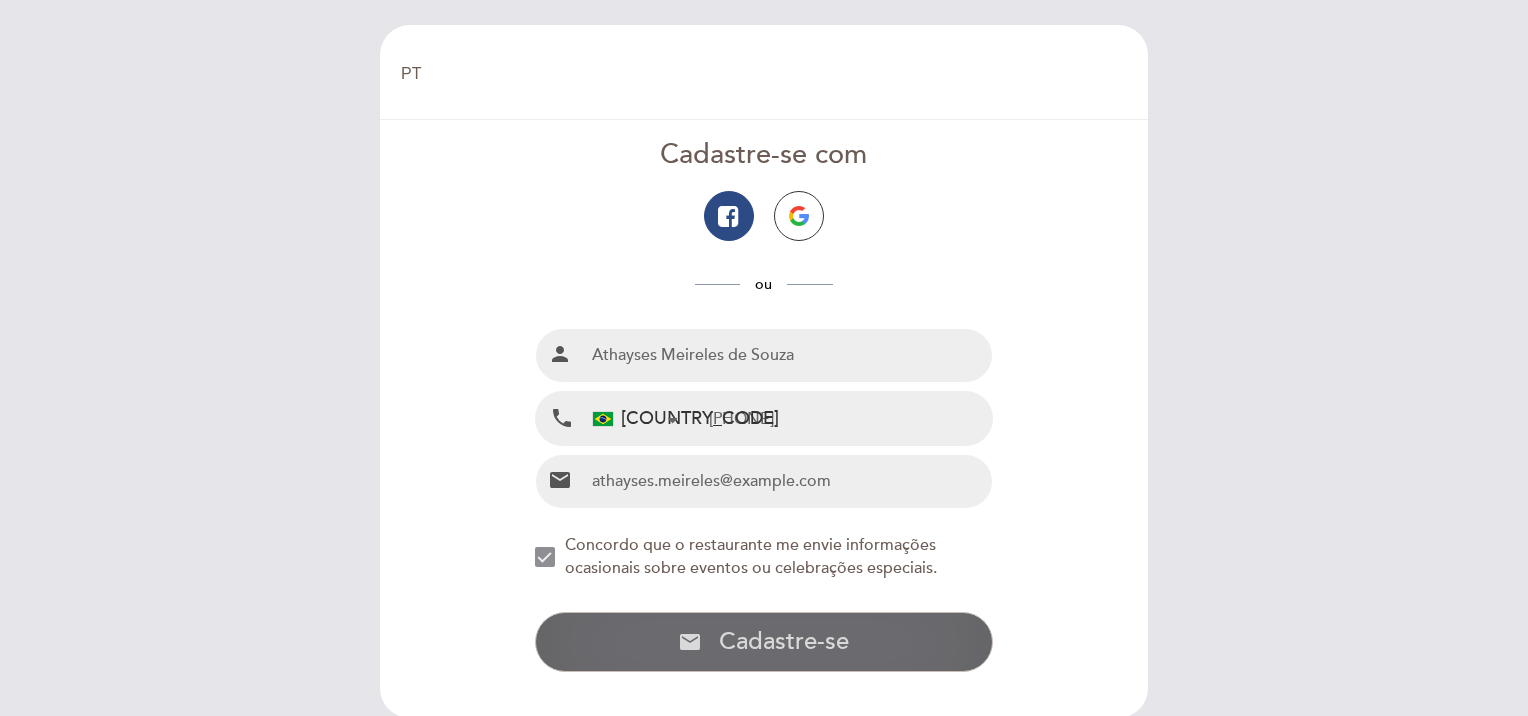 click on "Cadastre-se" at bounding box center (784, 641) 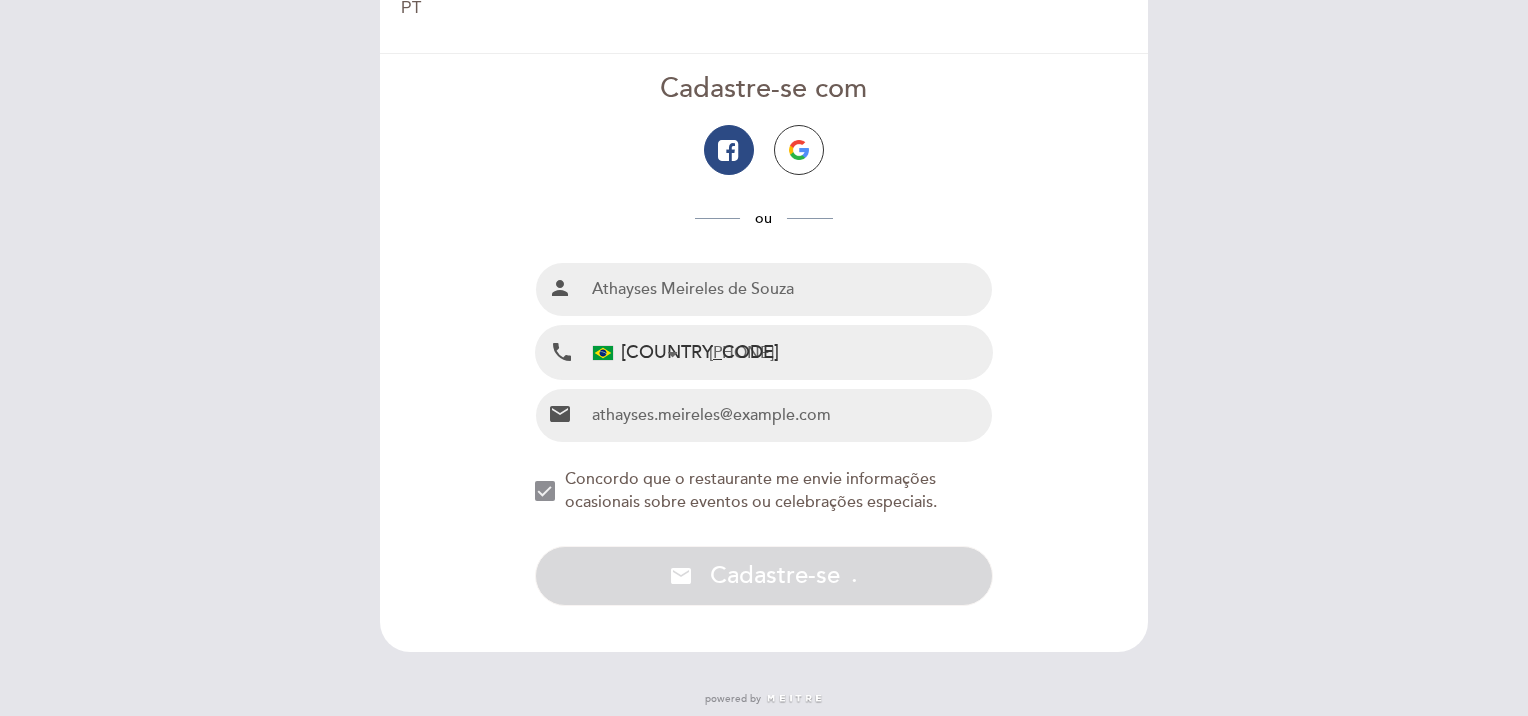 scroll, scrollTop: 100, scrollLeft: 0, axis: vertical 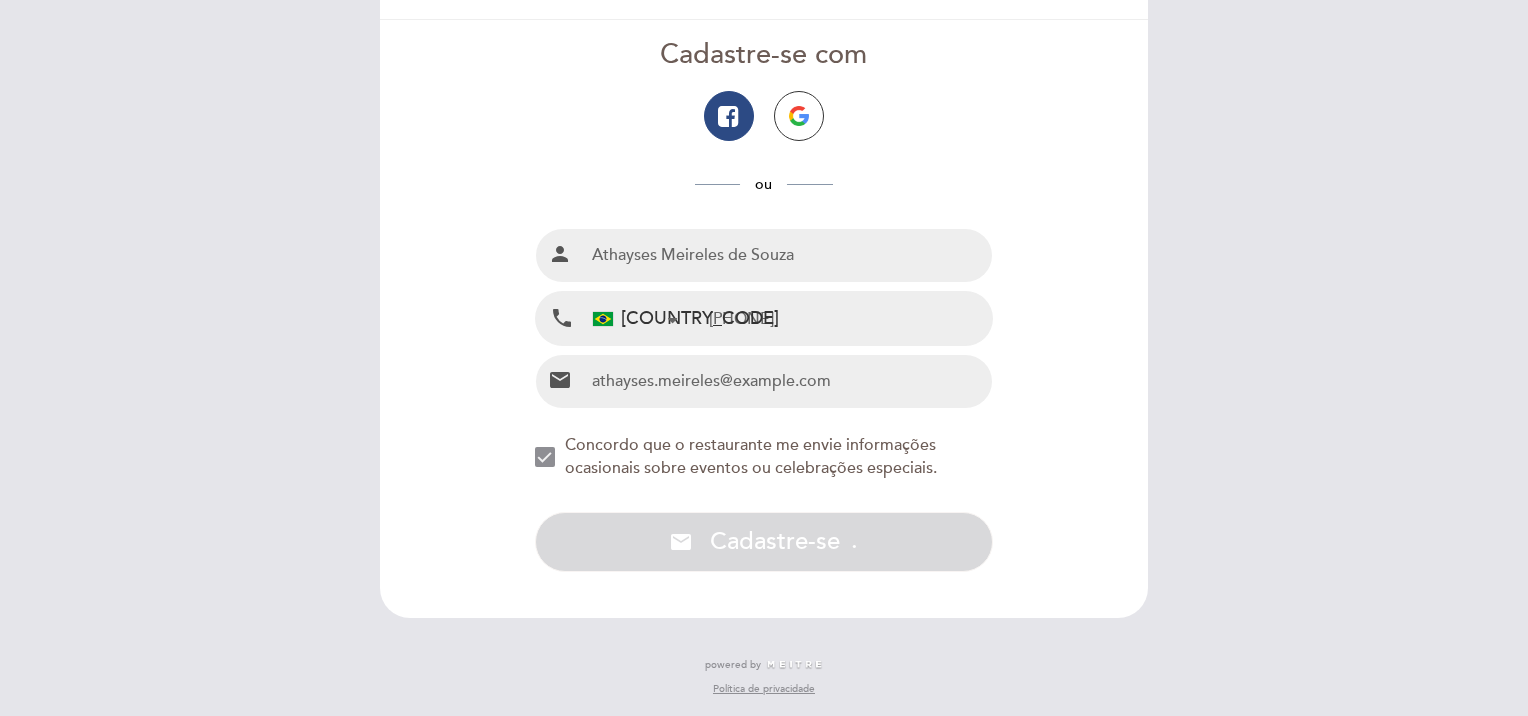 click on "Athayses Meireles de Souza" at bounding box center (788, 255) 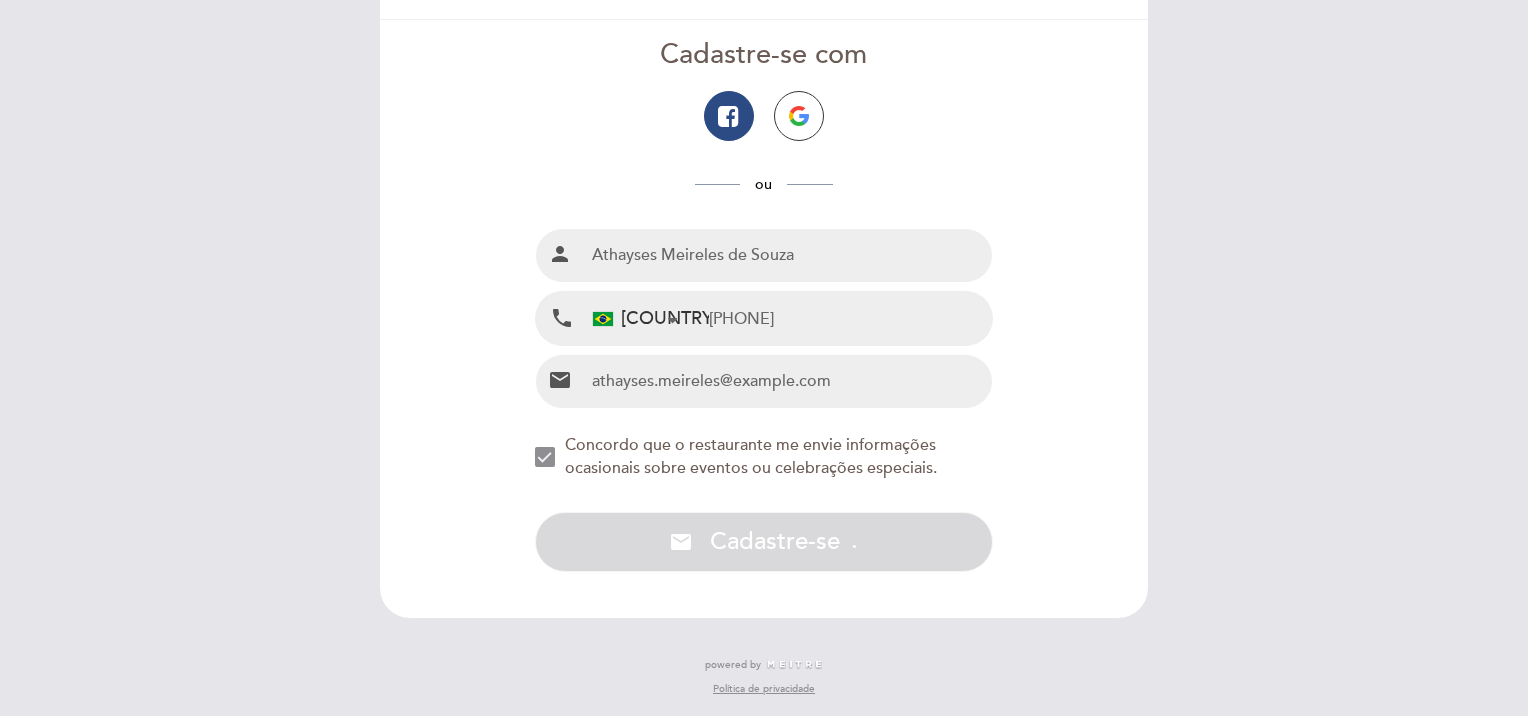 click on "[PHONE]" at bounding box center [850, 318] 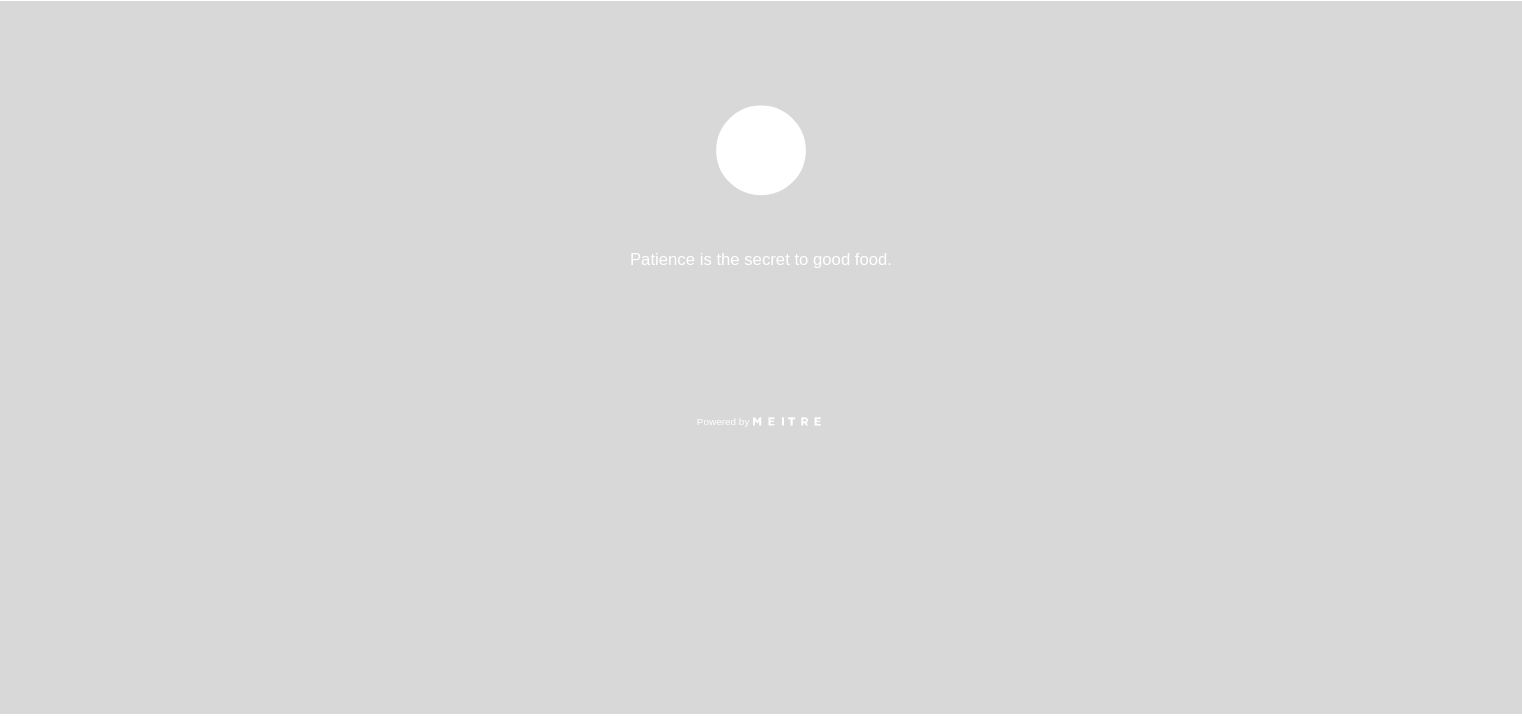 scroll, scrollTop: 0, scrollLeft: 0, axis: both 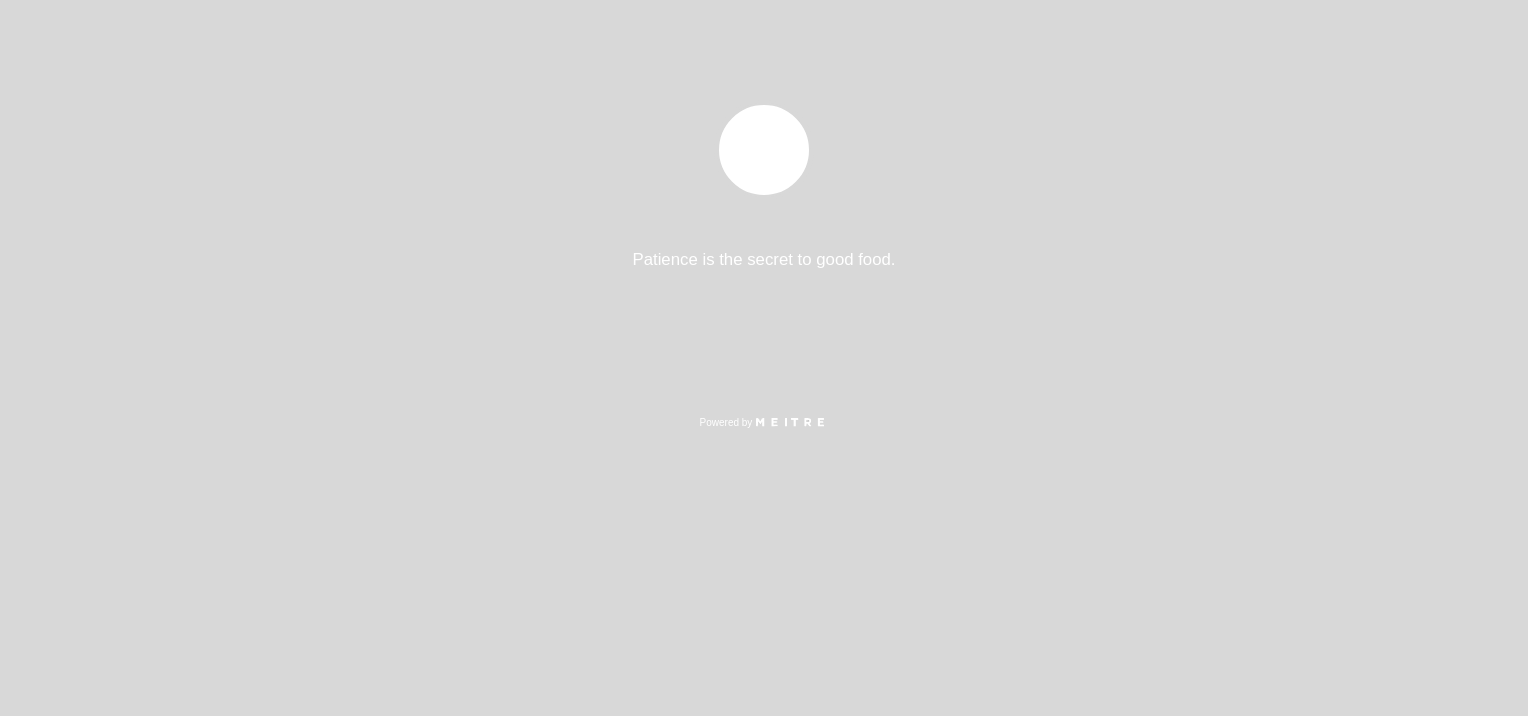 select on "pt" 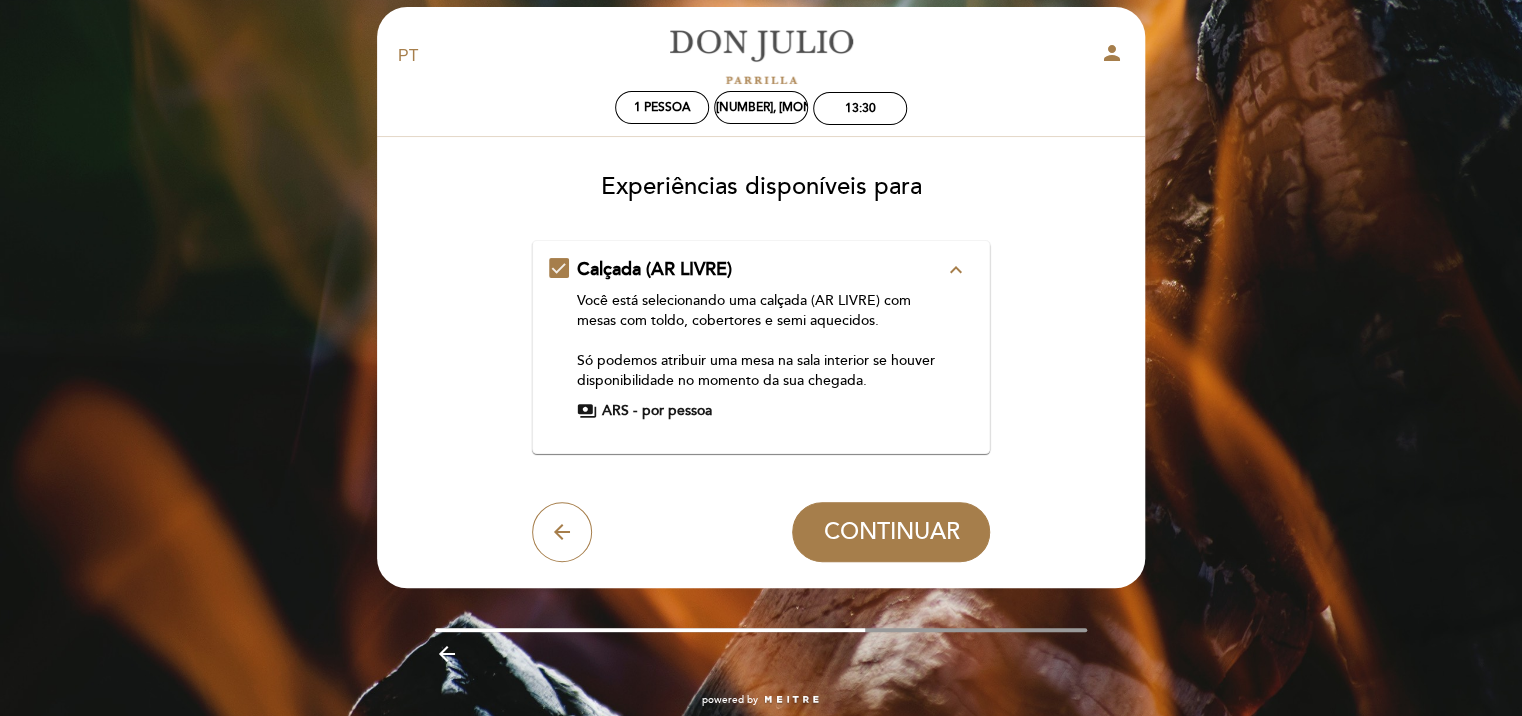 scroll, scrollTop: 0, scrollLeft: 0, axis: both 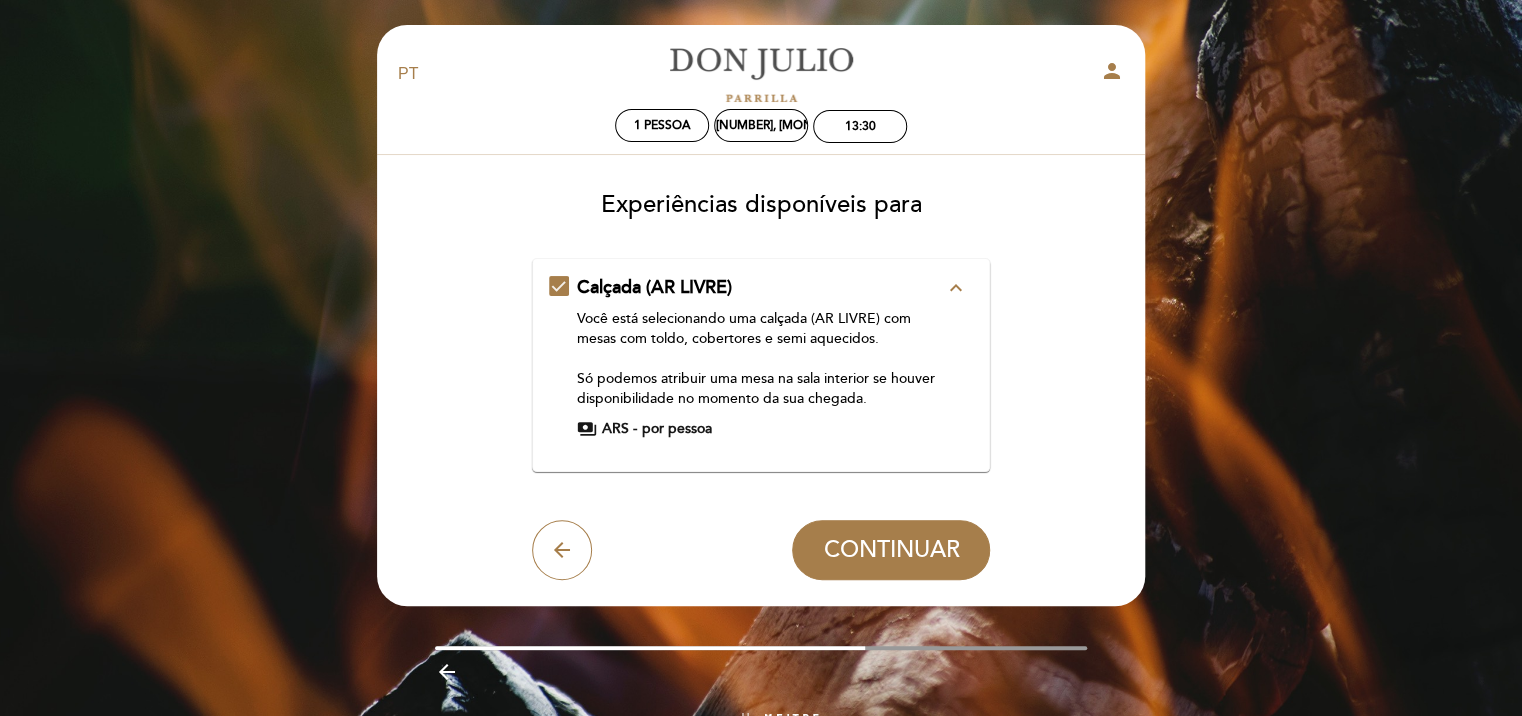 click on "expand_less" at bounding box center (955, 288) 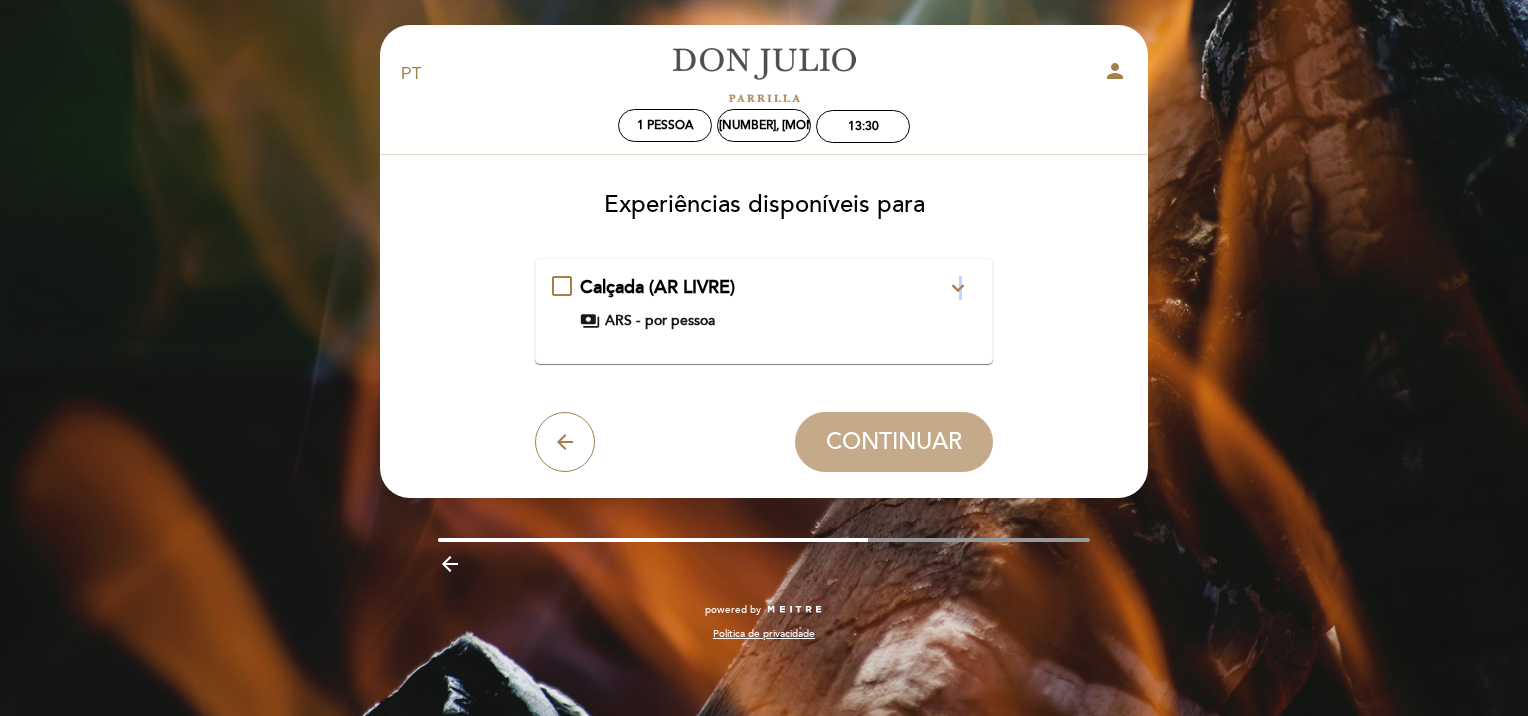 click on "expand_more" at bounding box center (958, 288) 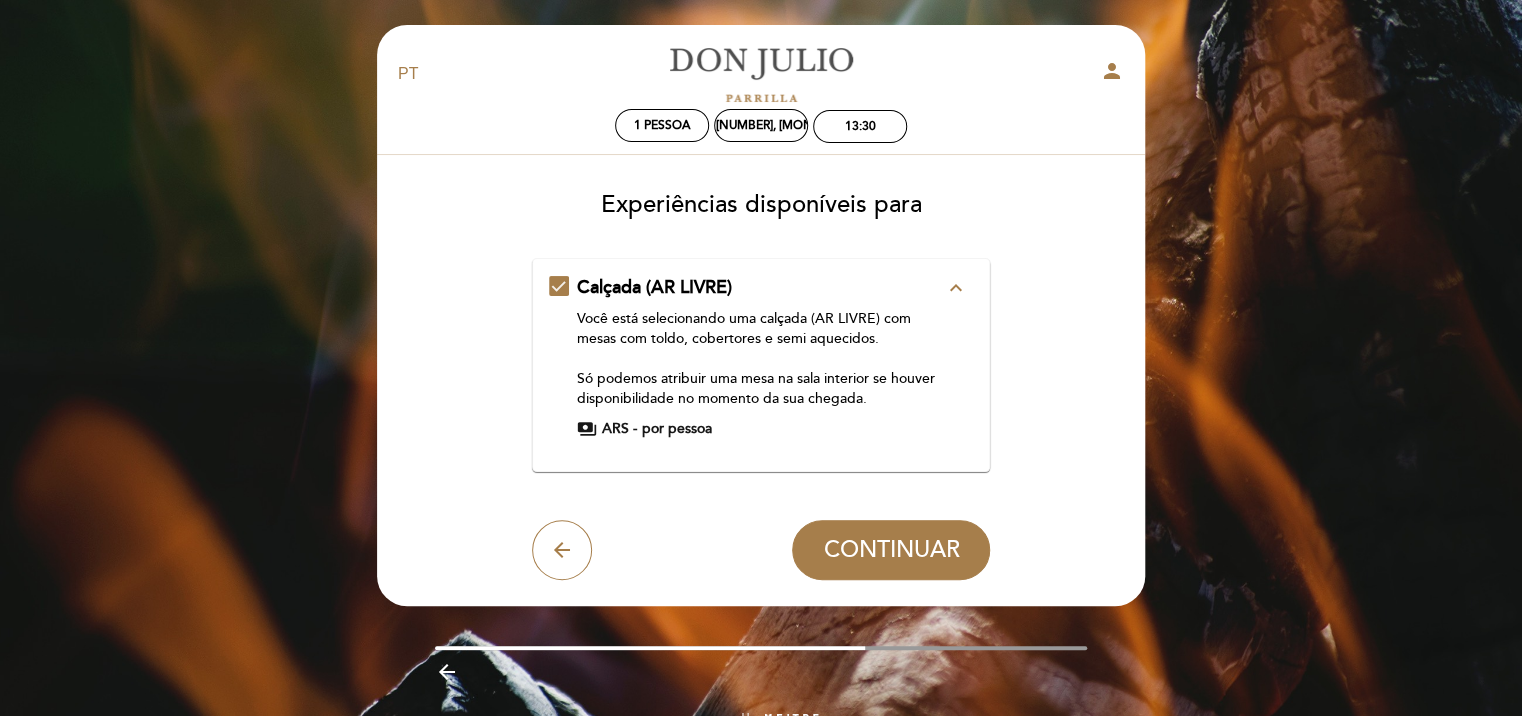 click on "ARS -" at bounding box center [619, 429] 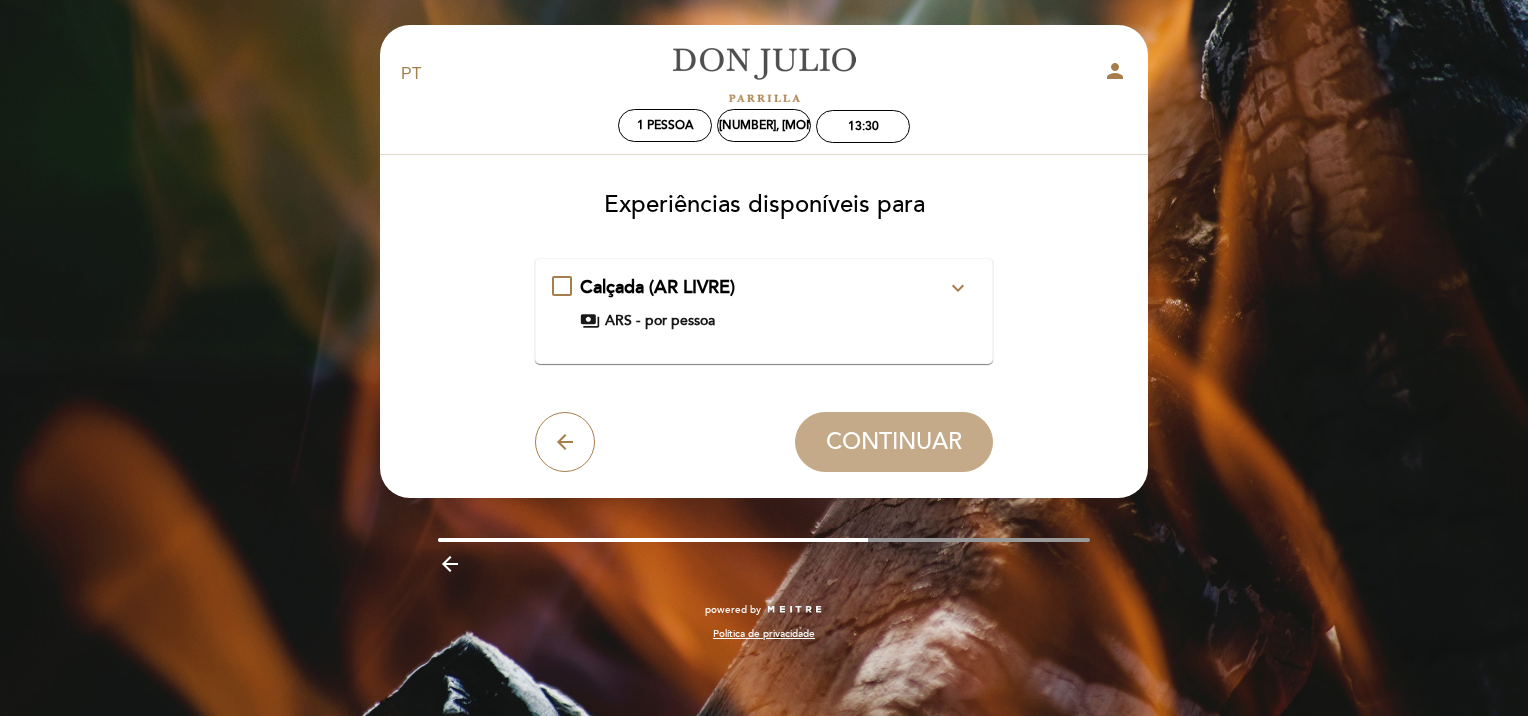click on "expand_more" at bounding box center [958, 288] 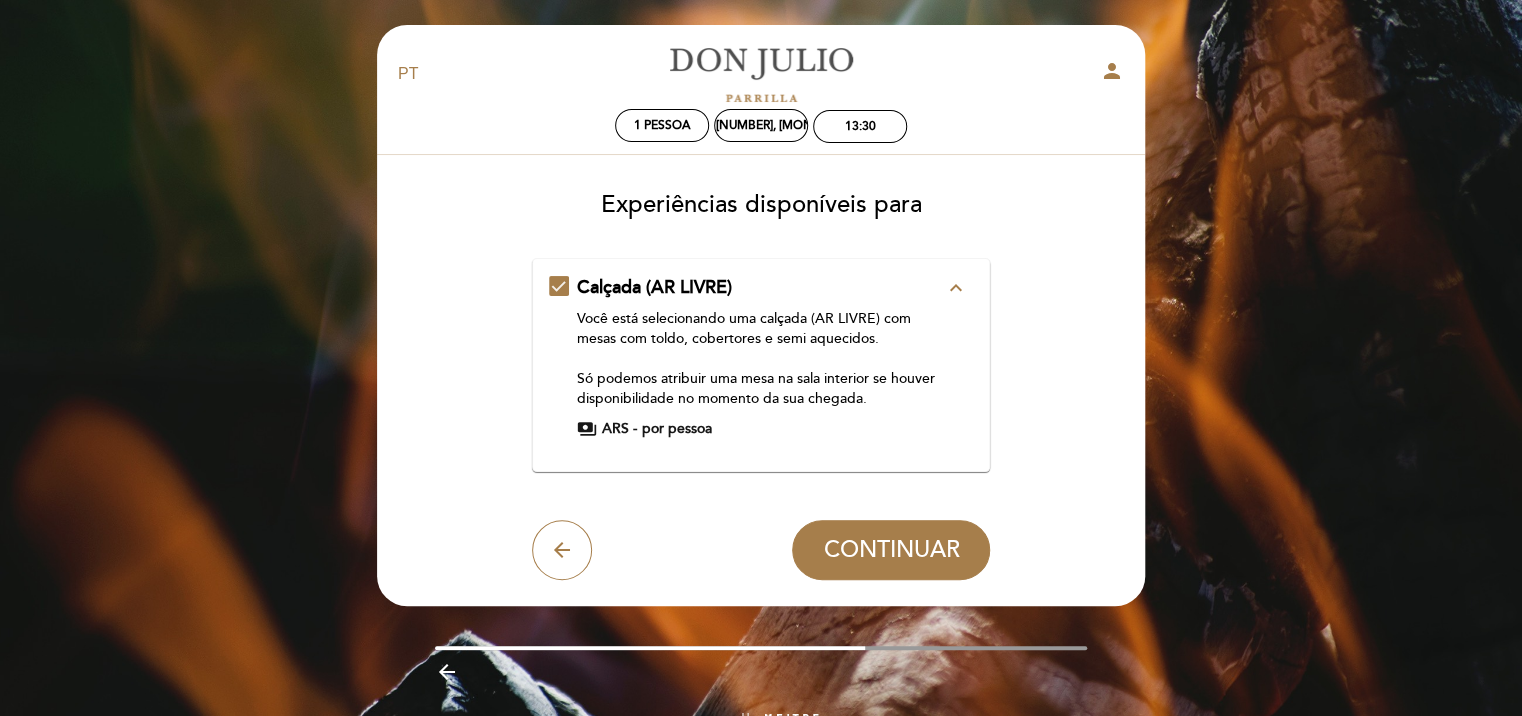 click on "CONTINUAR" at bounding box center (891, 550) 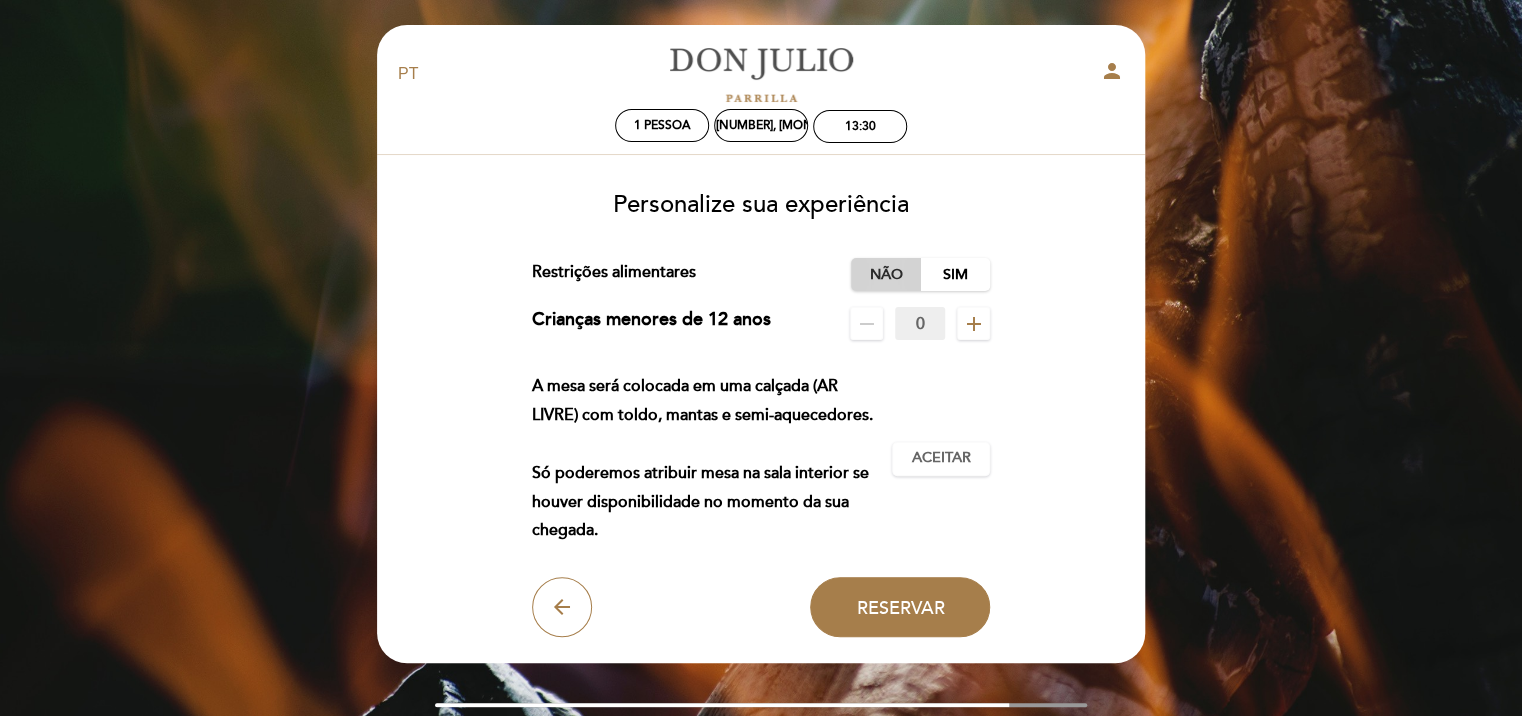 click on "Não" at bounding box center (886, 274) 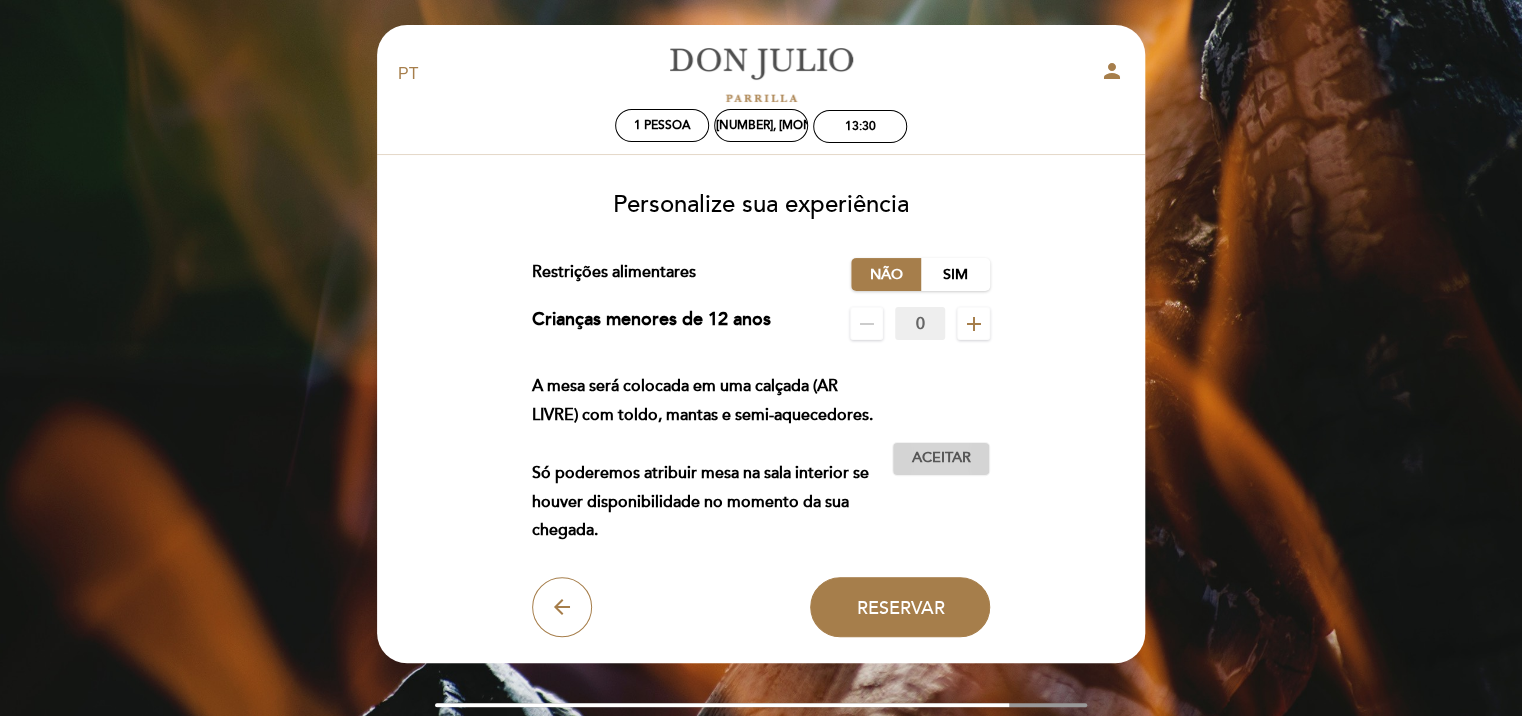 click on "Aceitar" at bounding box center (941, 458) 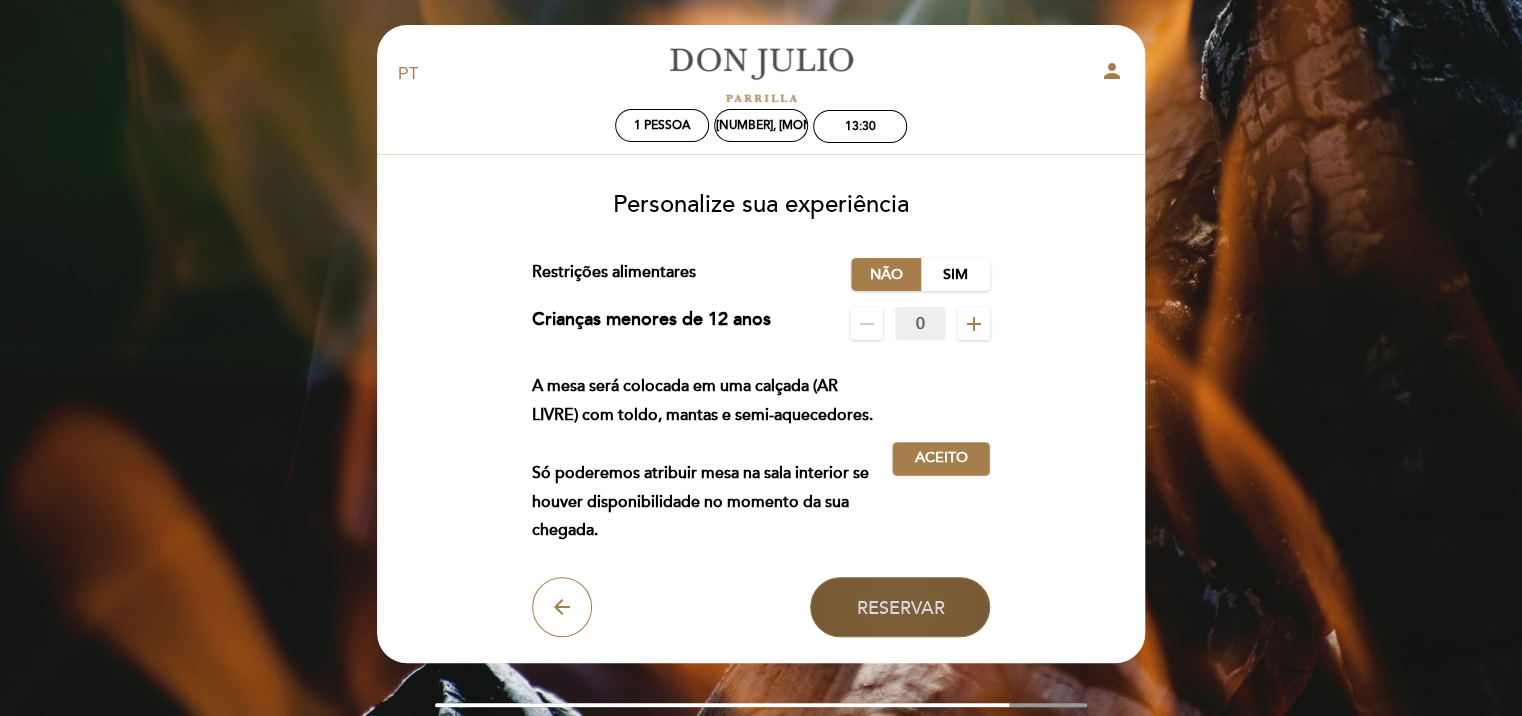 click on "Reservar" at bounding box center [900, 607] 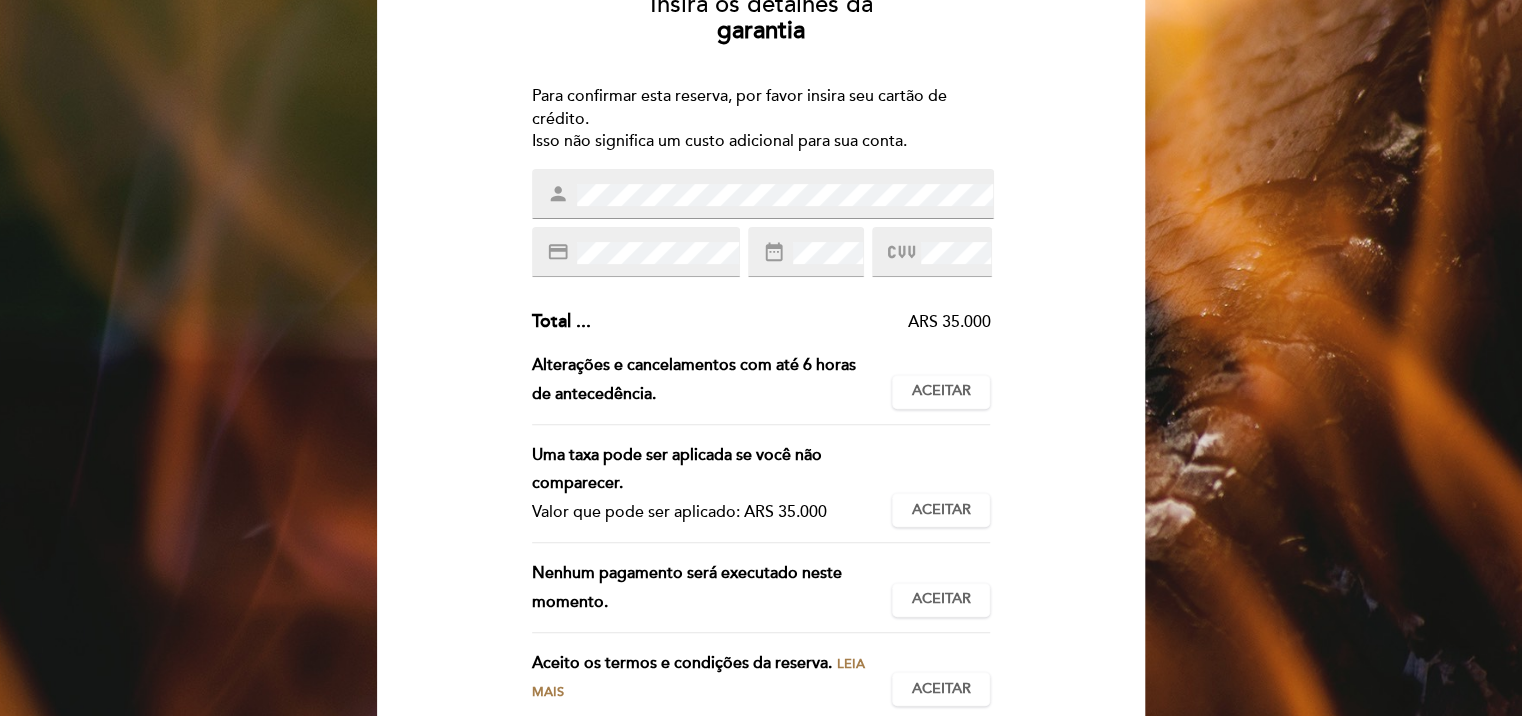 scroll, scrollTop: 100, scrollLeft: 0, axis: vertical 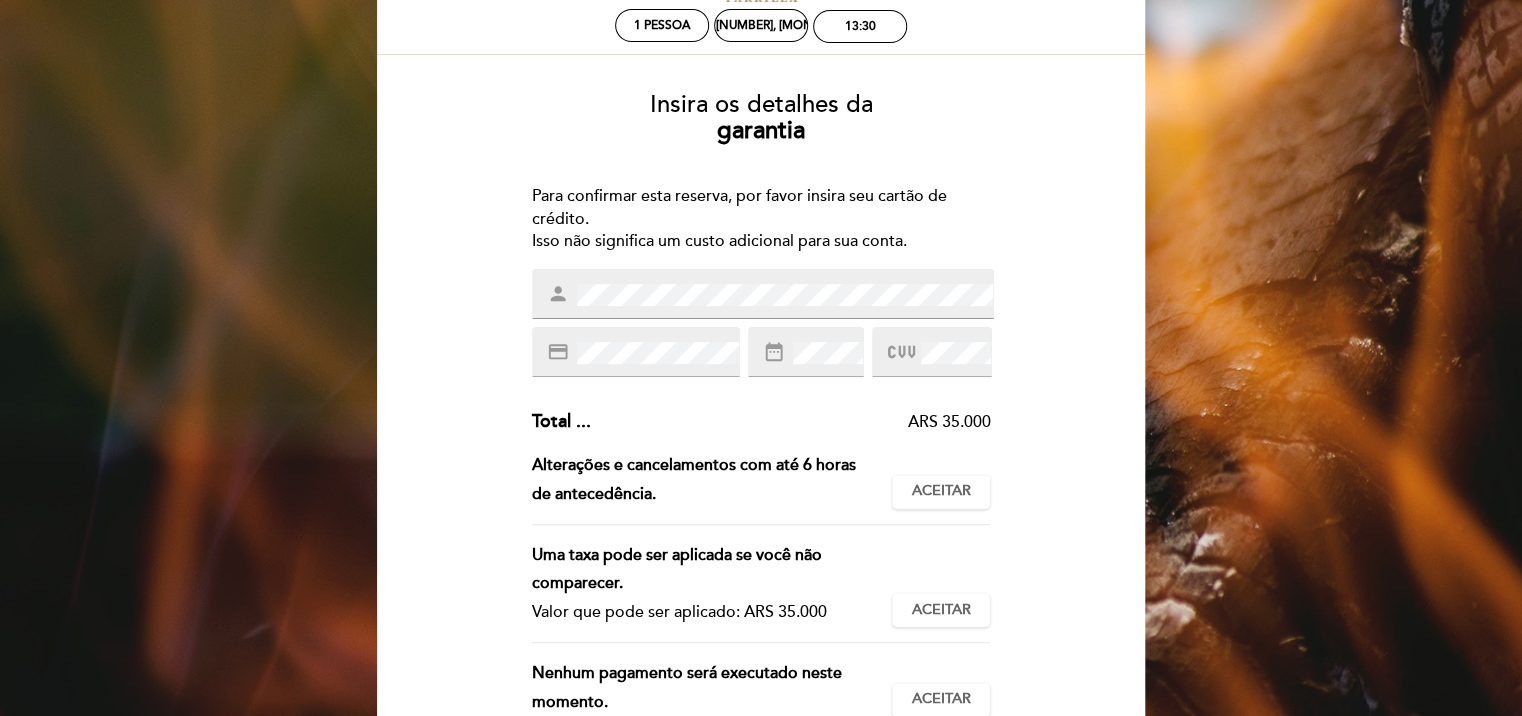 click at bounding box center [900, 352] 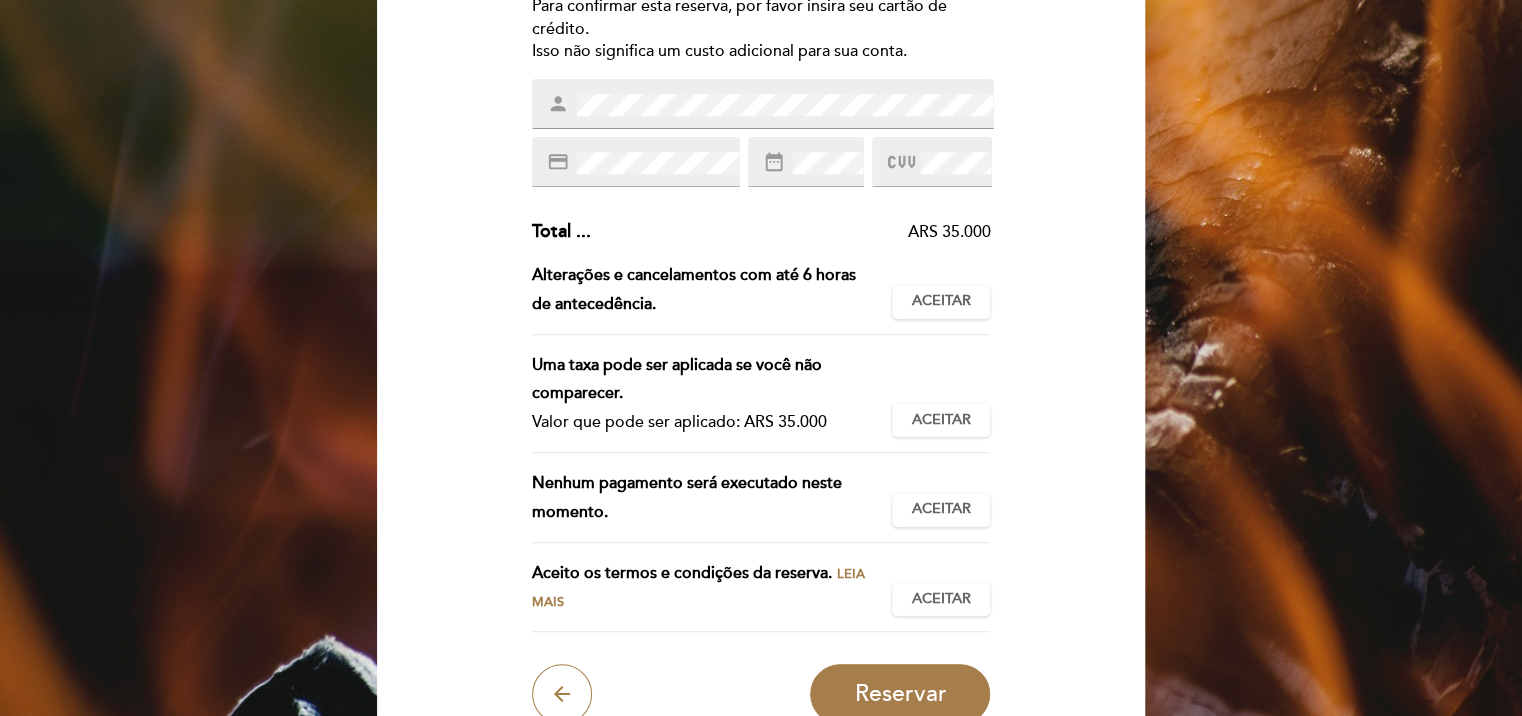 scroll, scrollTop: 300, scrollLeft: 0, axis: vertical 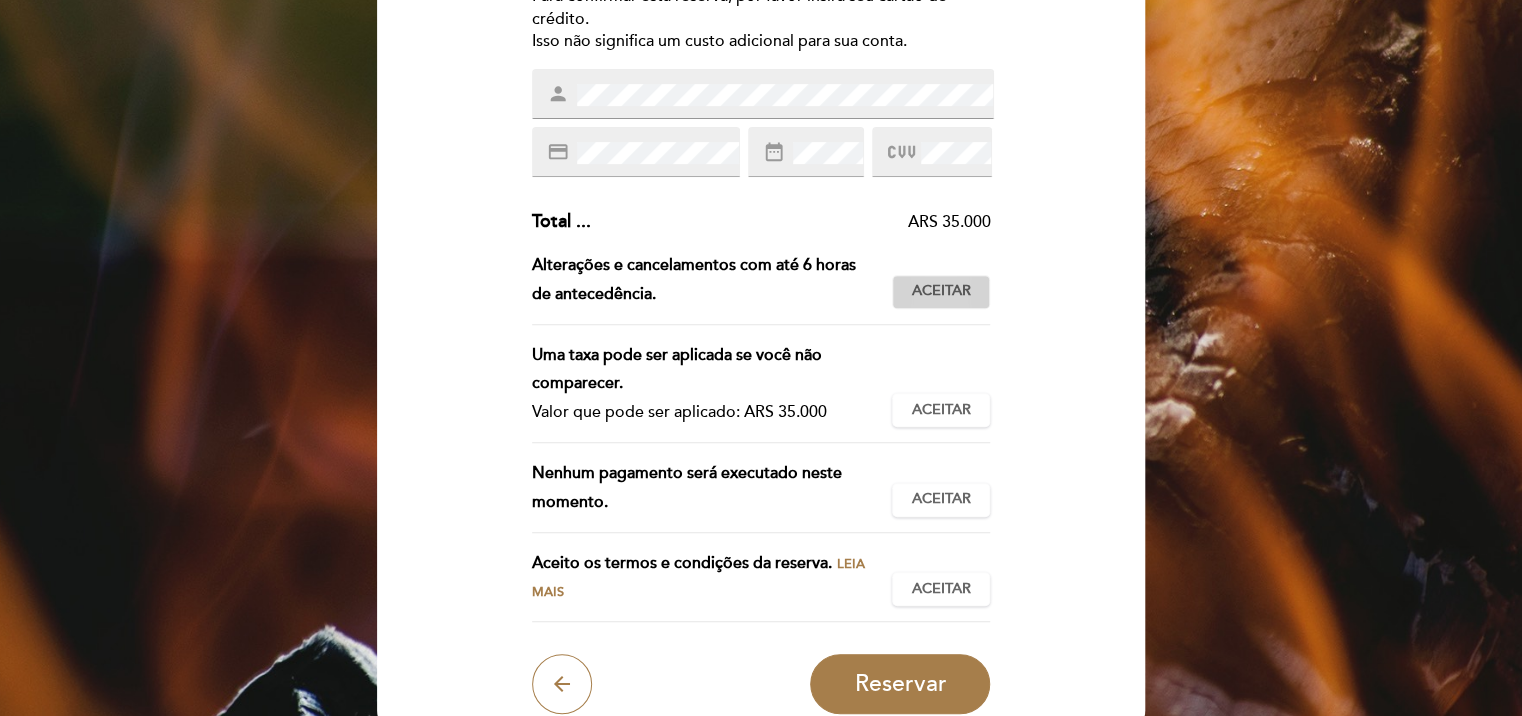 click on "Aceitar" at bounding box center [941, 291] 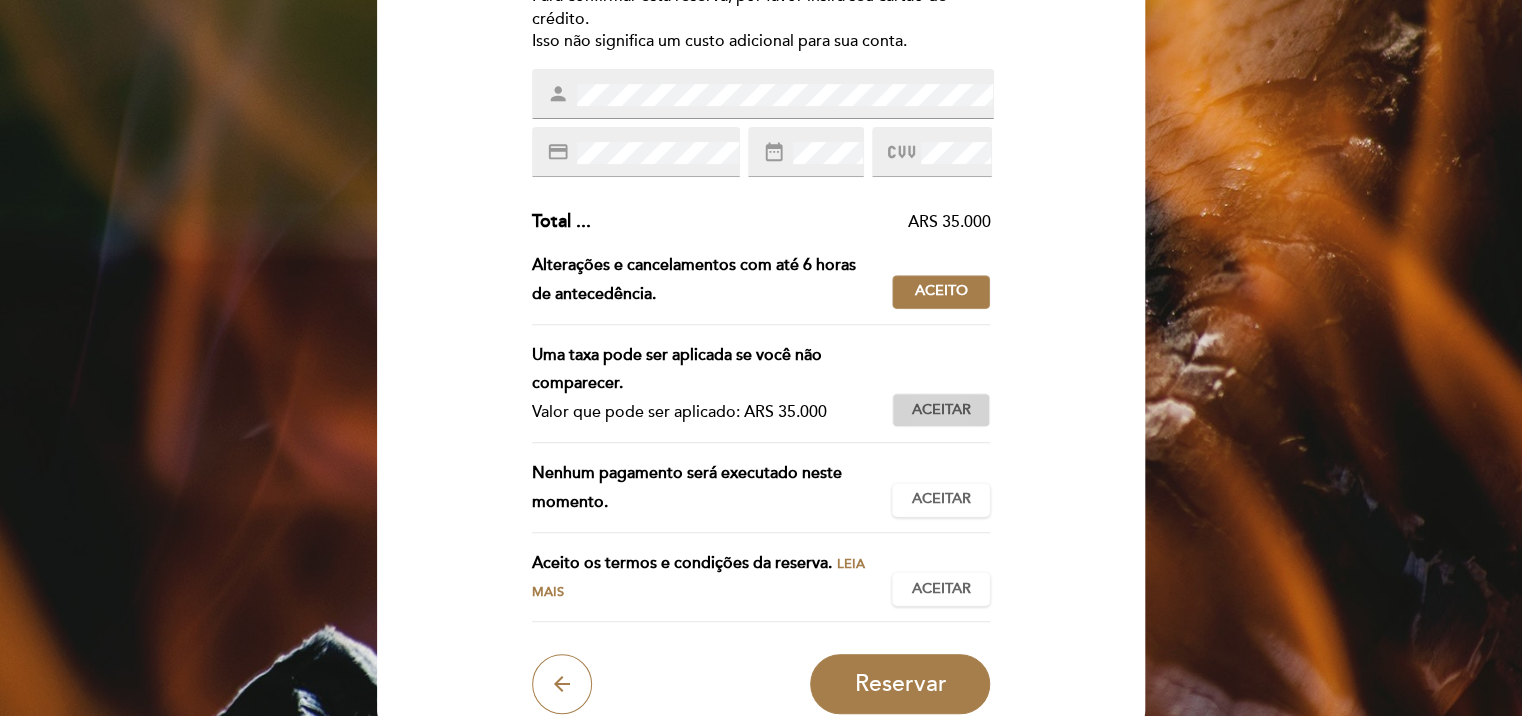 click on "Aceitar
Aceito" at bounding box center [941, 410] 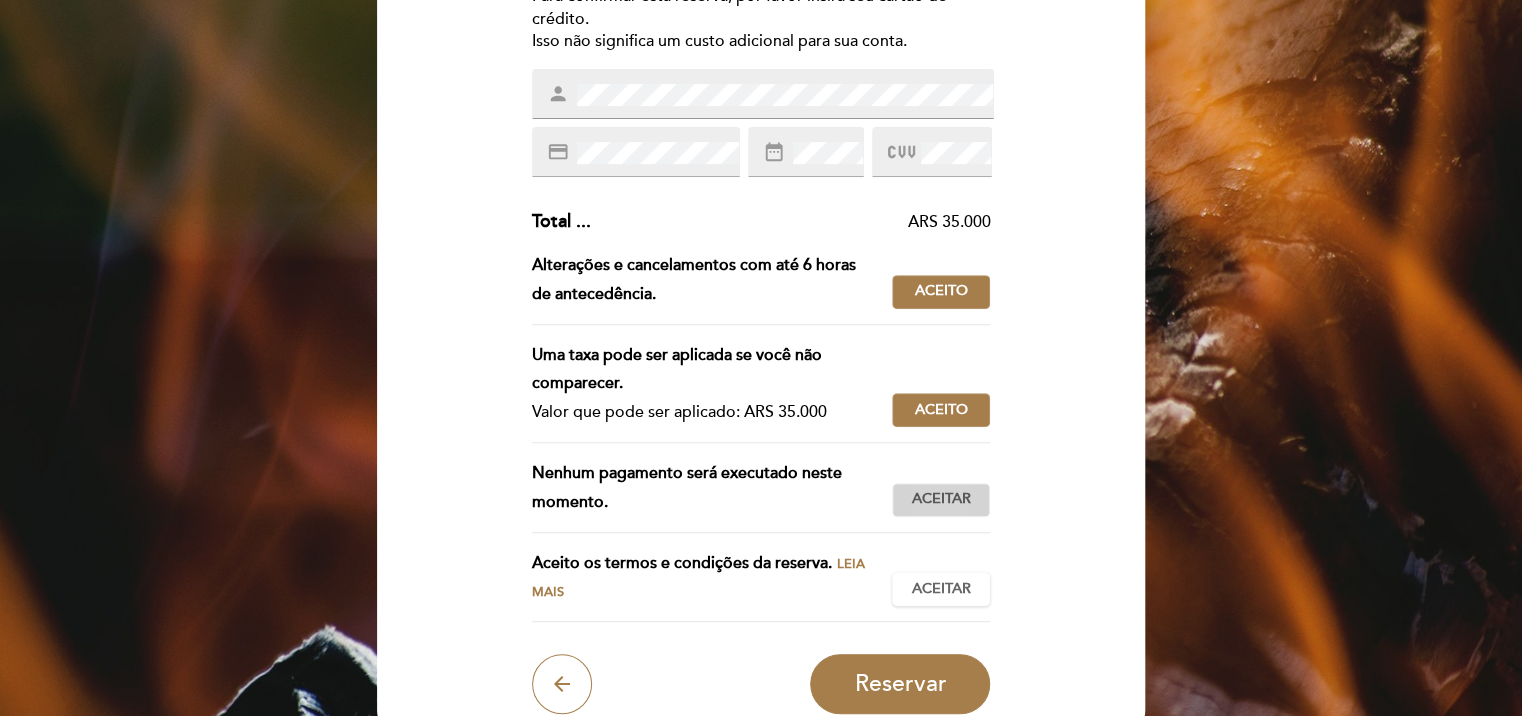 click on "Aceitar" at bounding box center (941, 499) 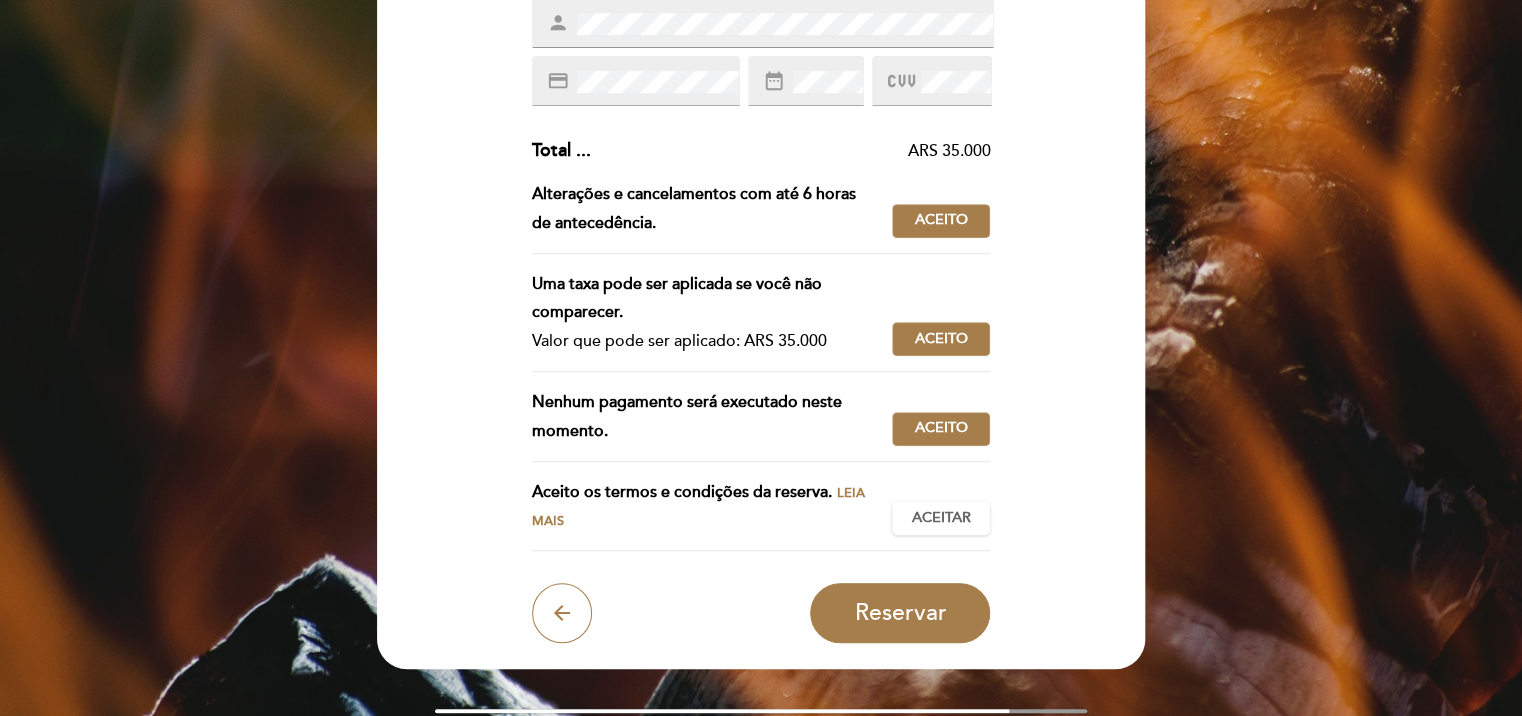 scroll, scrollTop: 400, scrollLeft: 0, axis: vertical 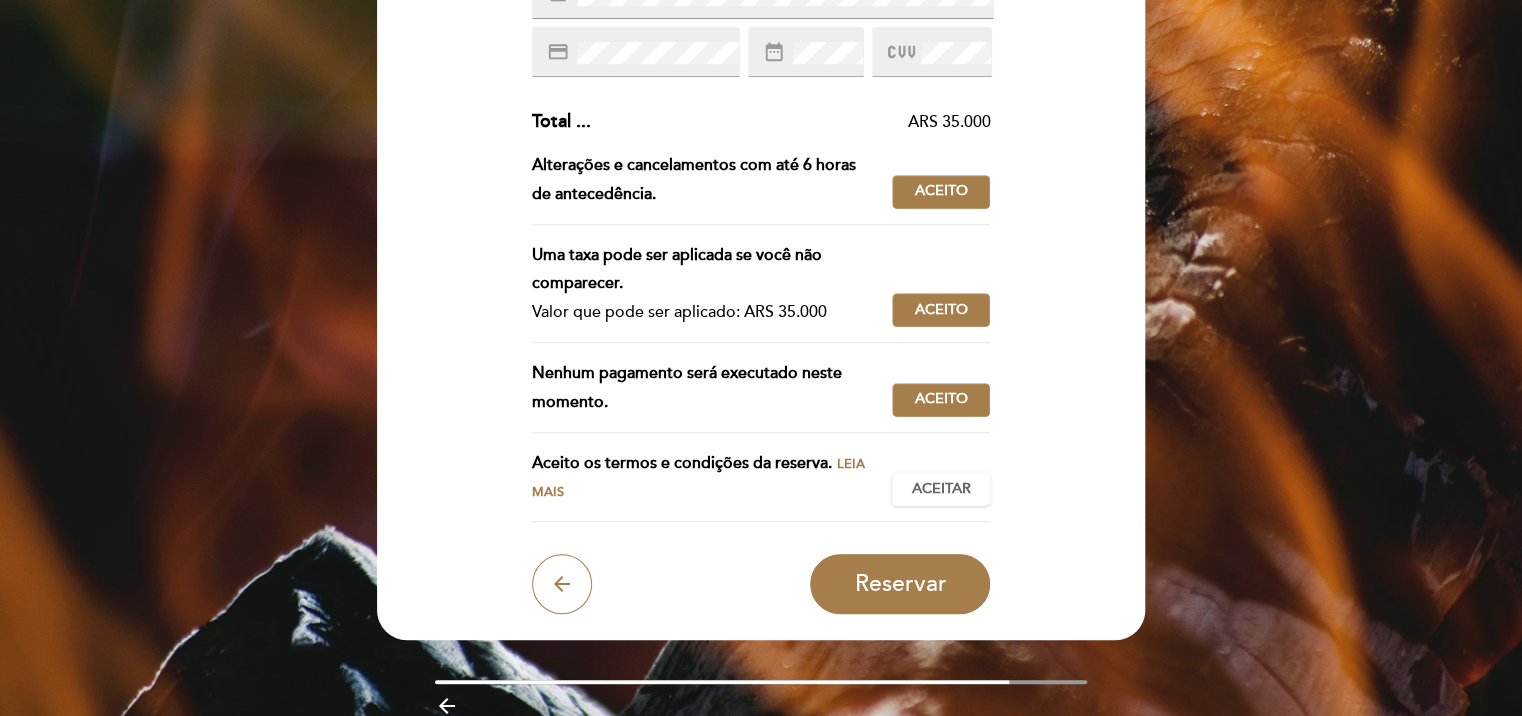 click on "Leia mais" at bounding box center (698, 478) 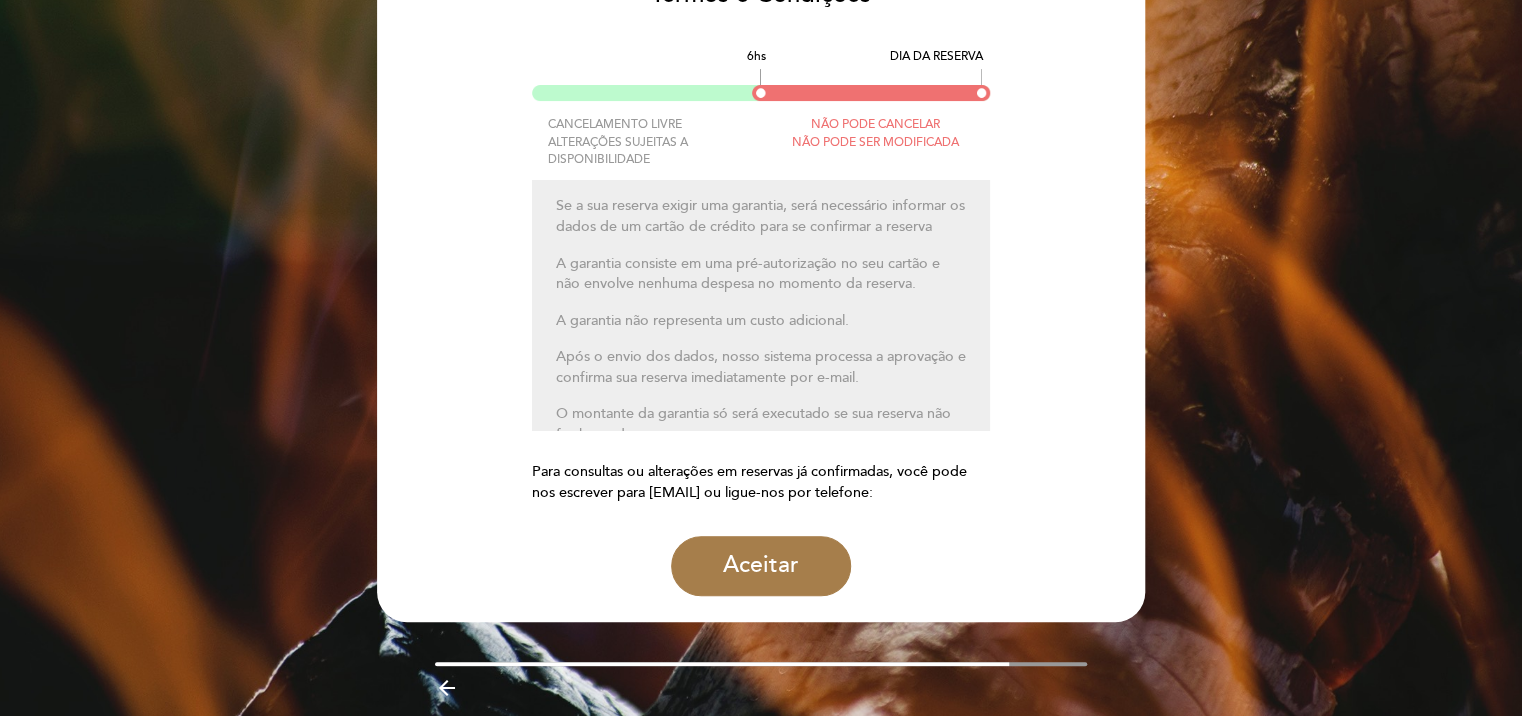 scroll, scrollTop: 200, scrollLeft: 0, axis: vertical 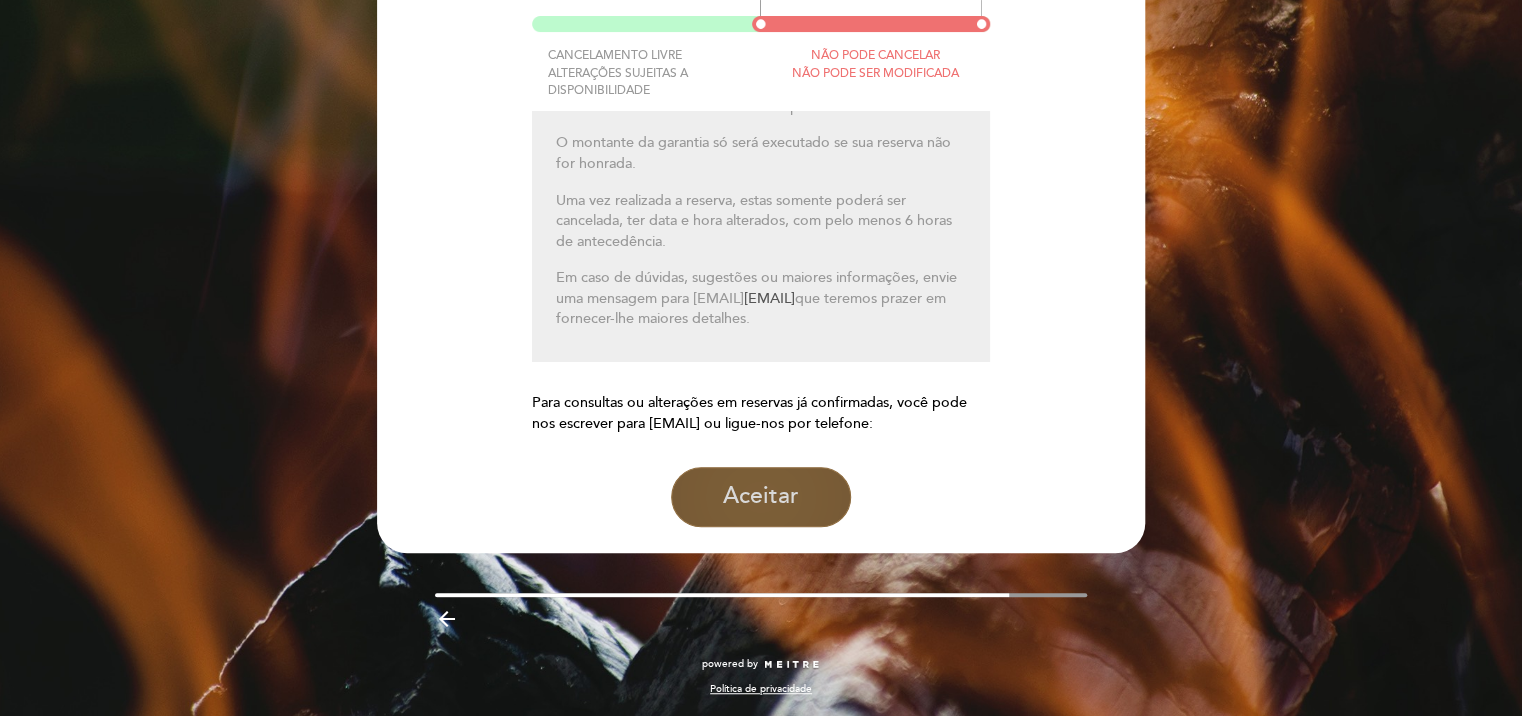 click on "Aceitar" at bounding box center [761, 497] 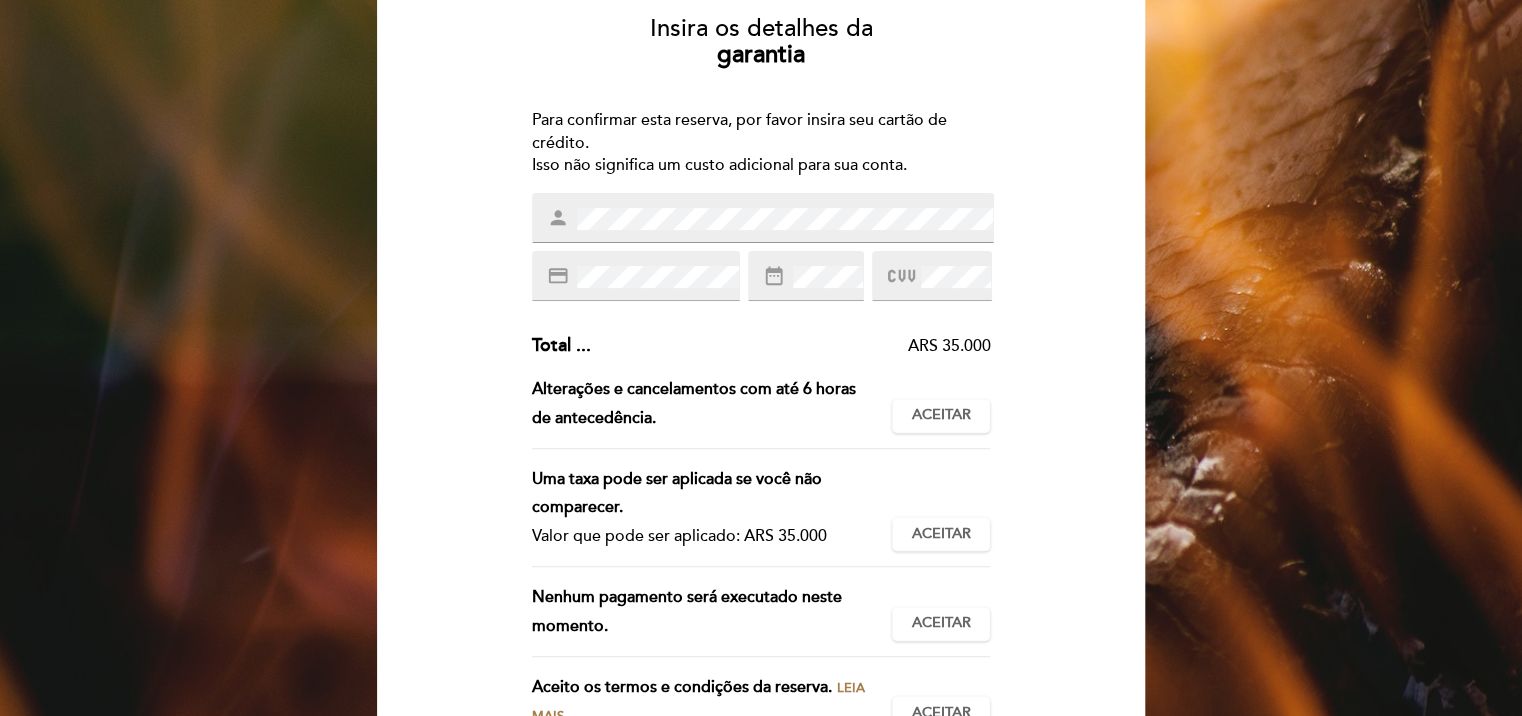 scroll, scrollTop: 300, scrollLeft: 0, axis: vertical 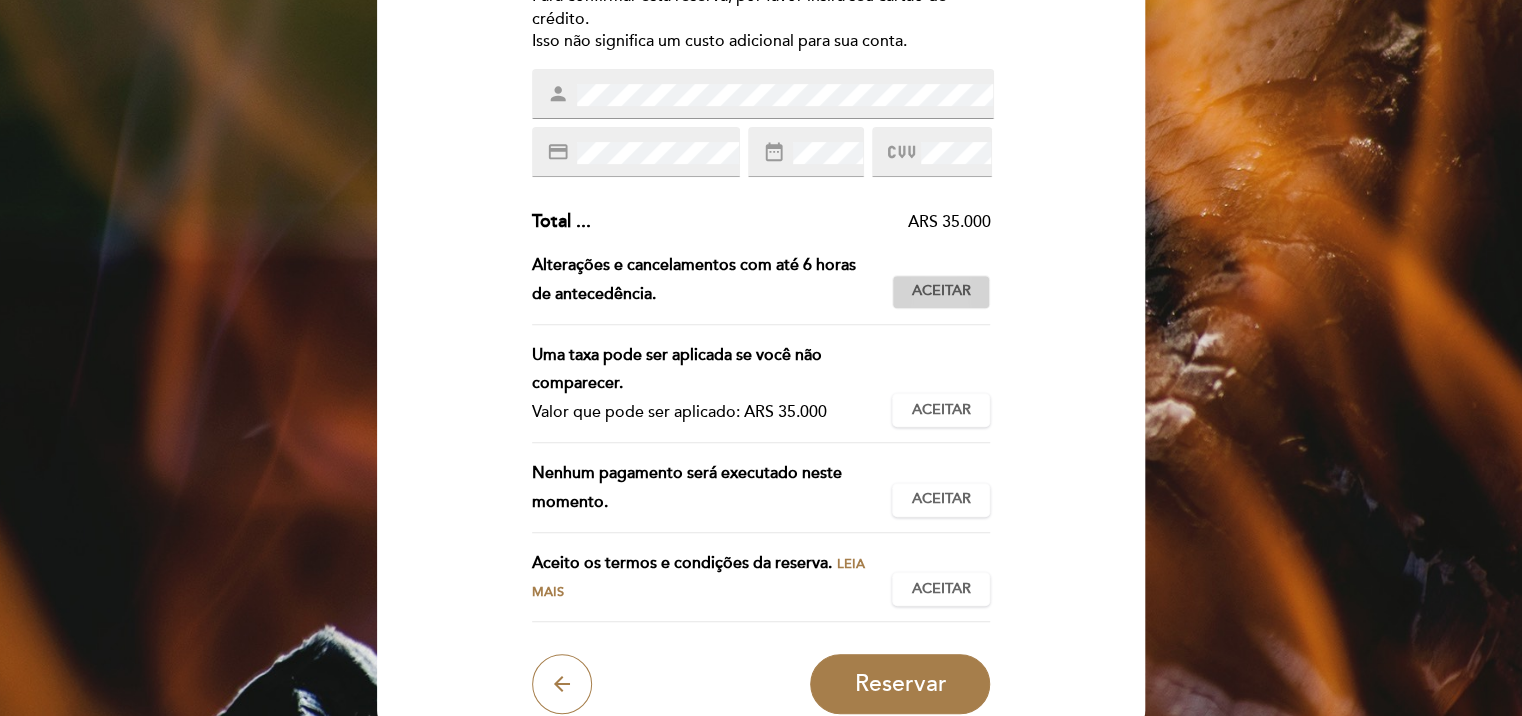 click on "Aceitar" at bounding box center (941, 291) 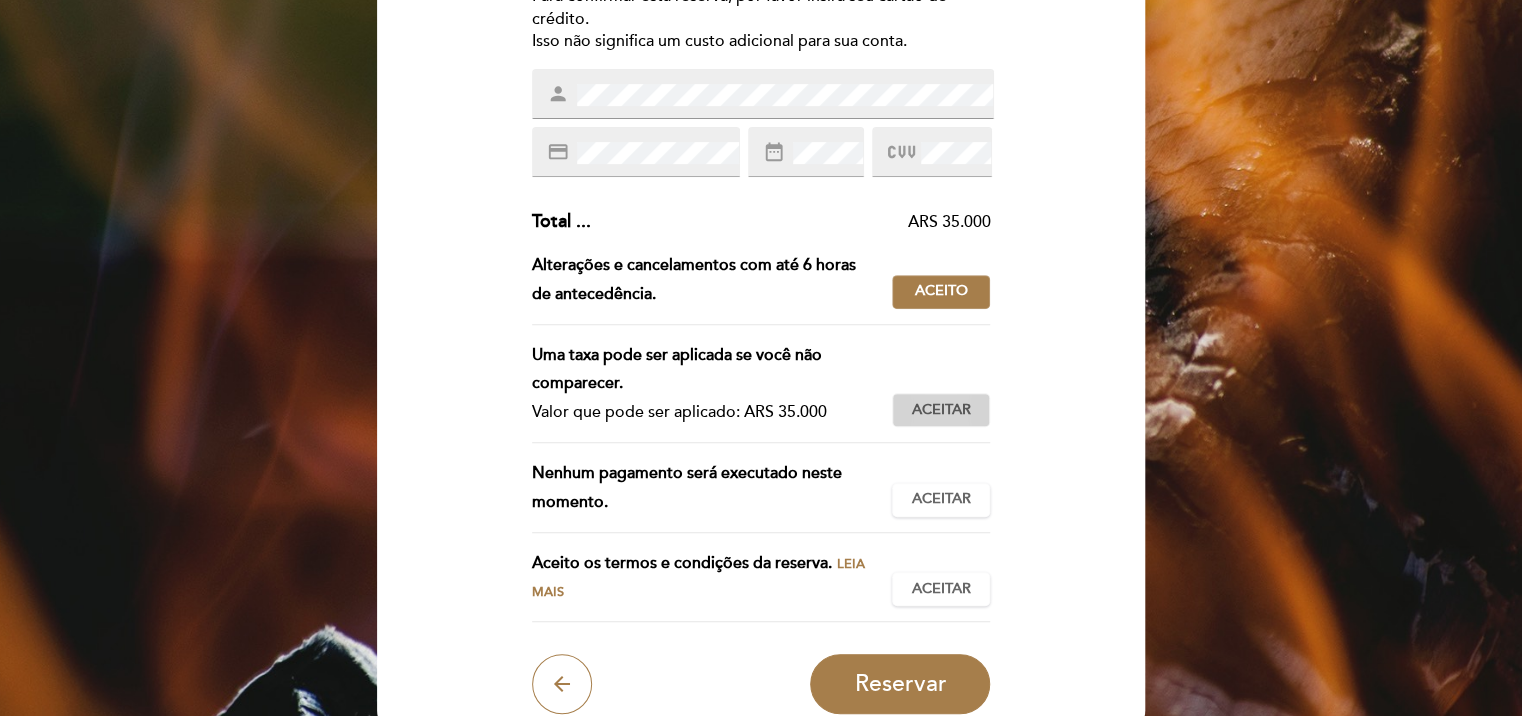 click on "Aceitar
Aceito" at bounding box center (941, 410) 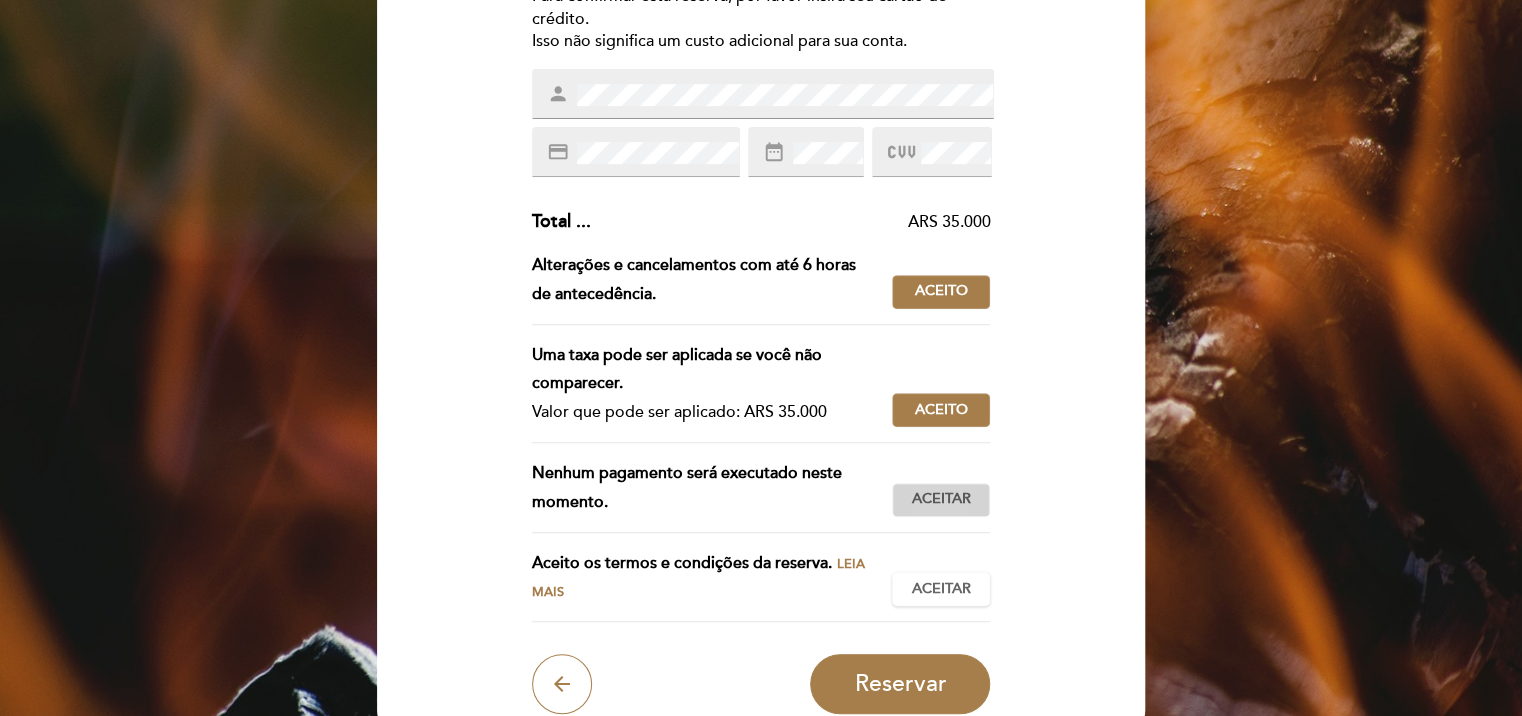 click on "Aceitar" at bounding box center [941, 499] 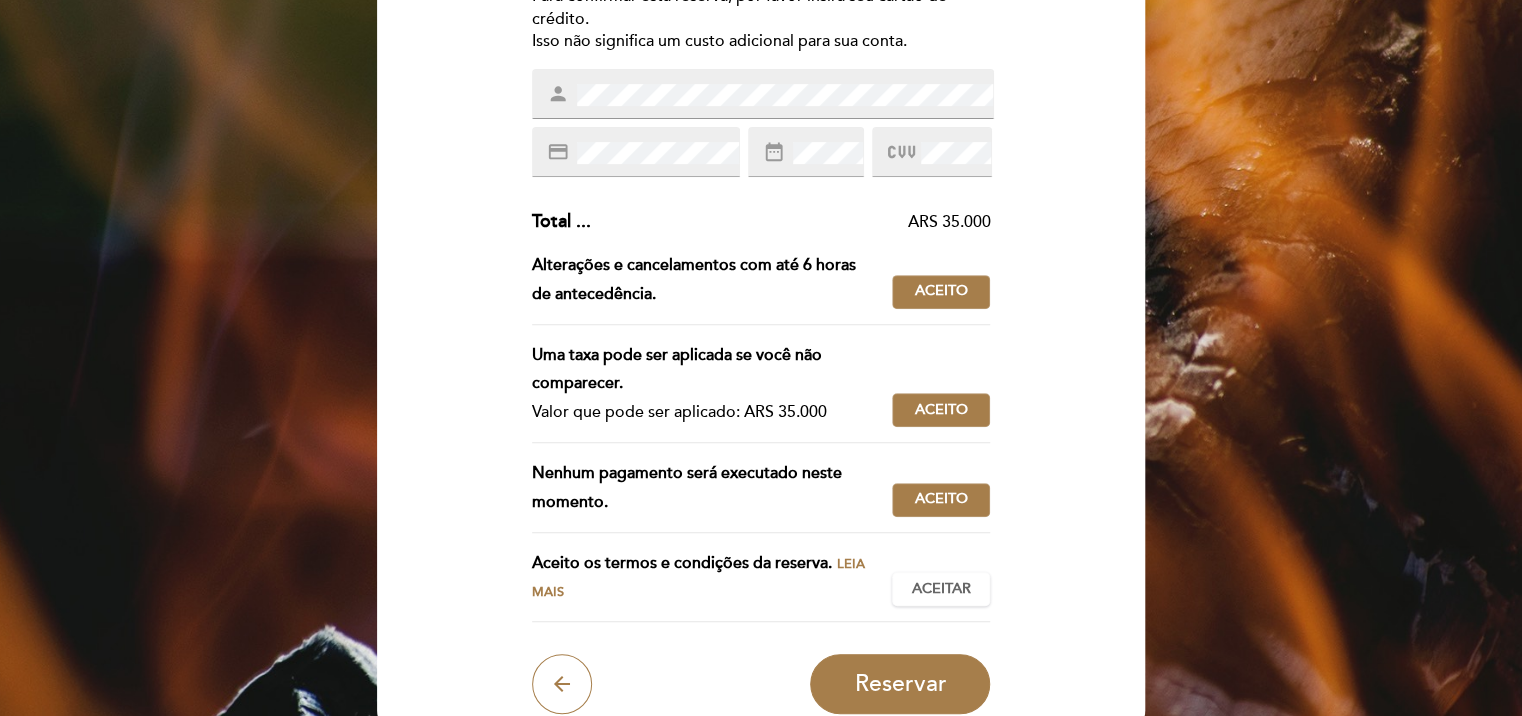 drag, startPoint x: 951, startPoint y: 581, endPoint x: 958, endPoint y: 609, distance: 28.86174 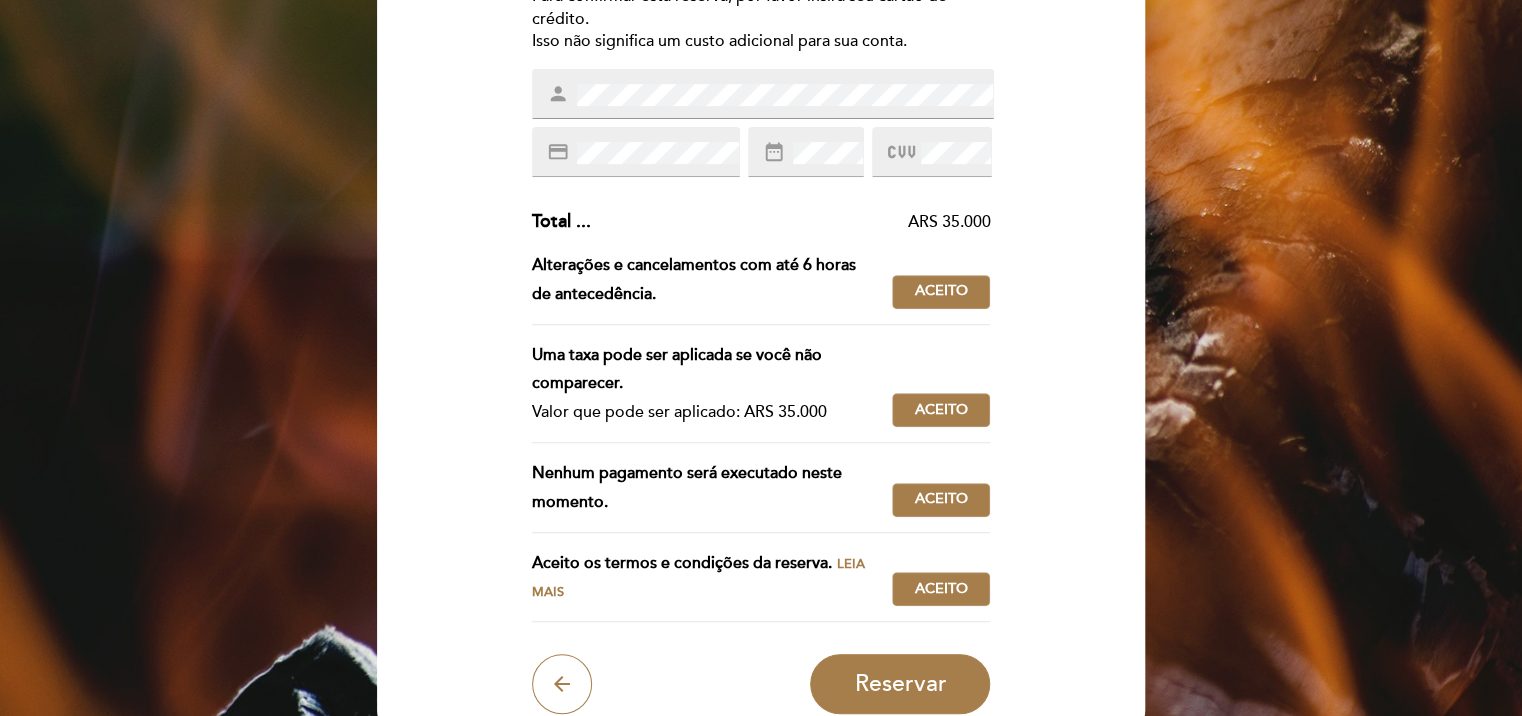 click on "Reservar" at bounding box center (900, 684) 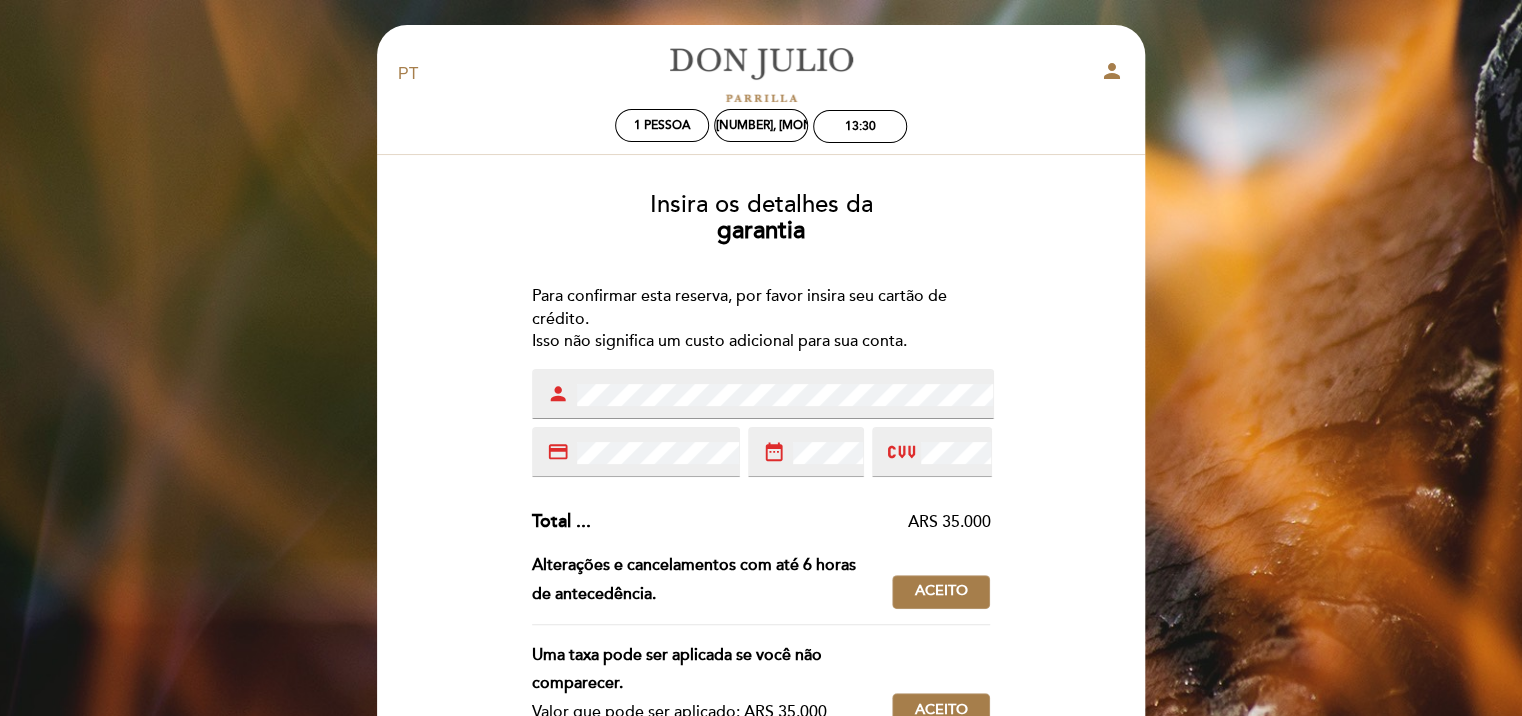 scroll, scrollTop: 0, scrollLeft: 0, axis: both 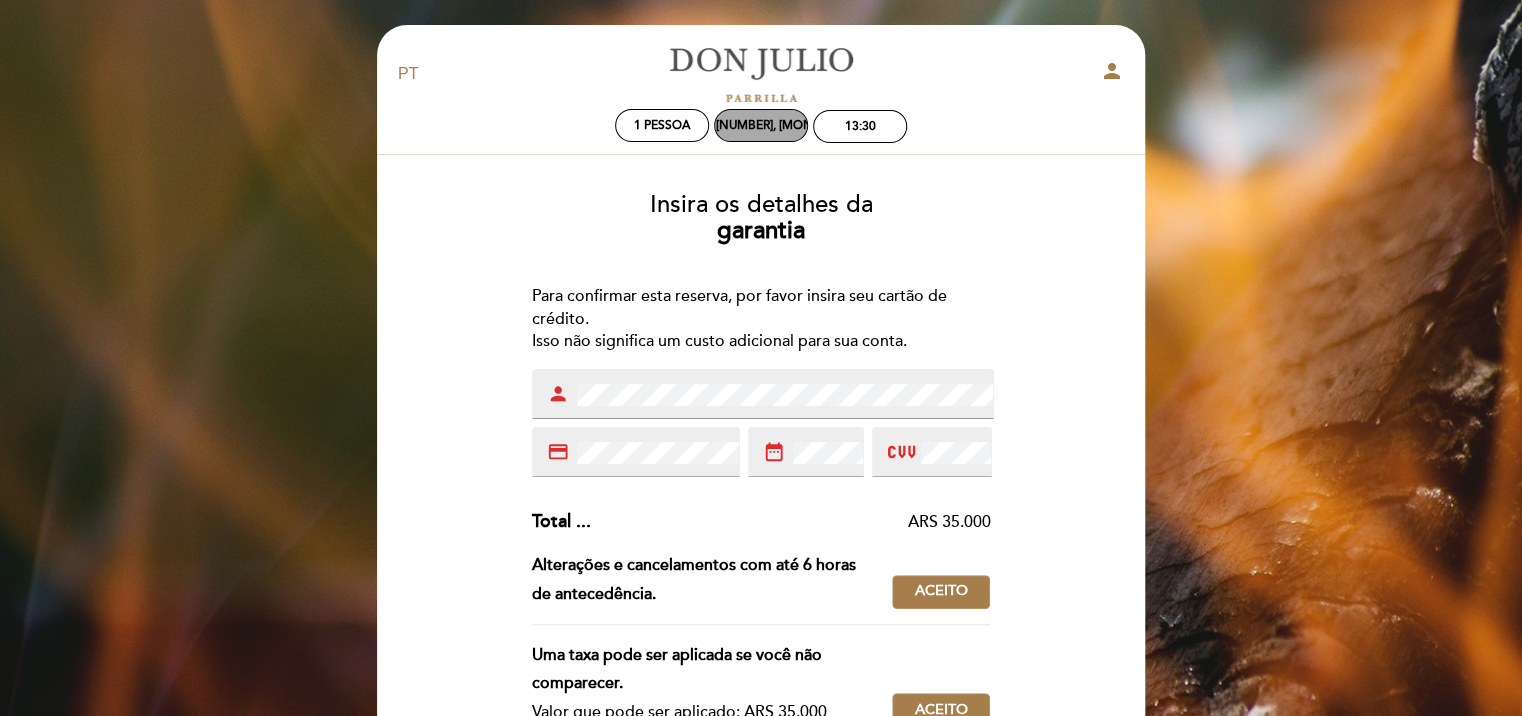 click on "Seg
4,
ago" at bounding box center [761, 125] 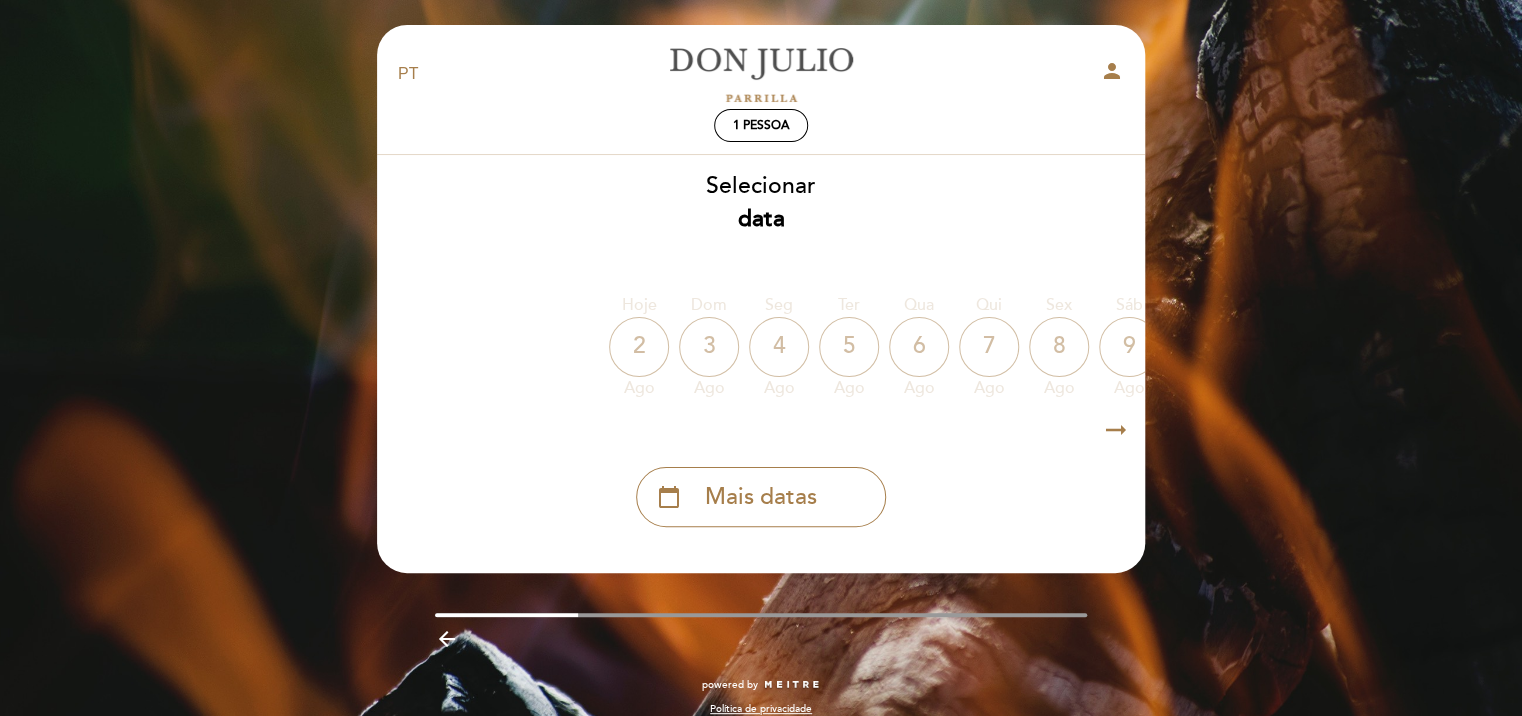click on "arrow_right_alt" at bounding box center [1116, 430] 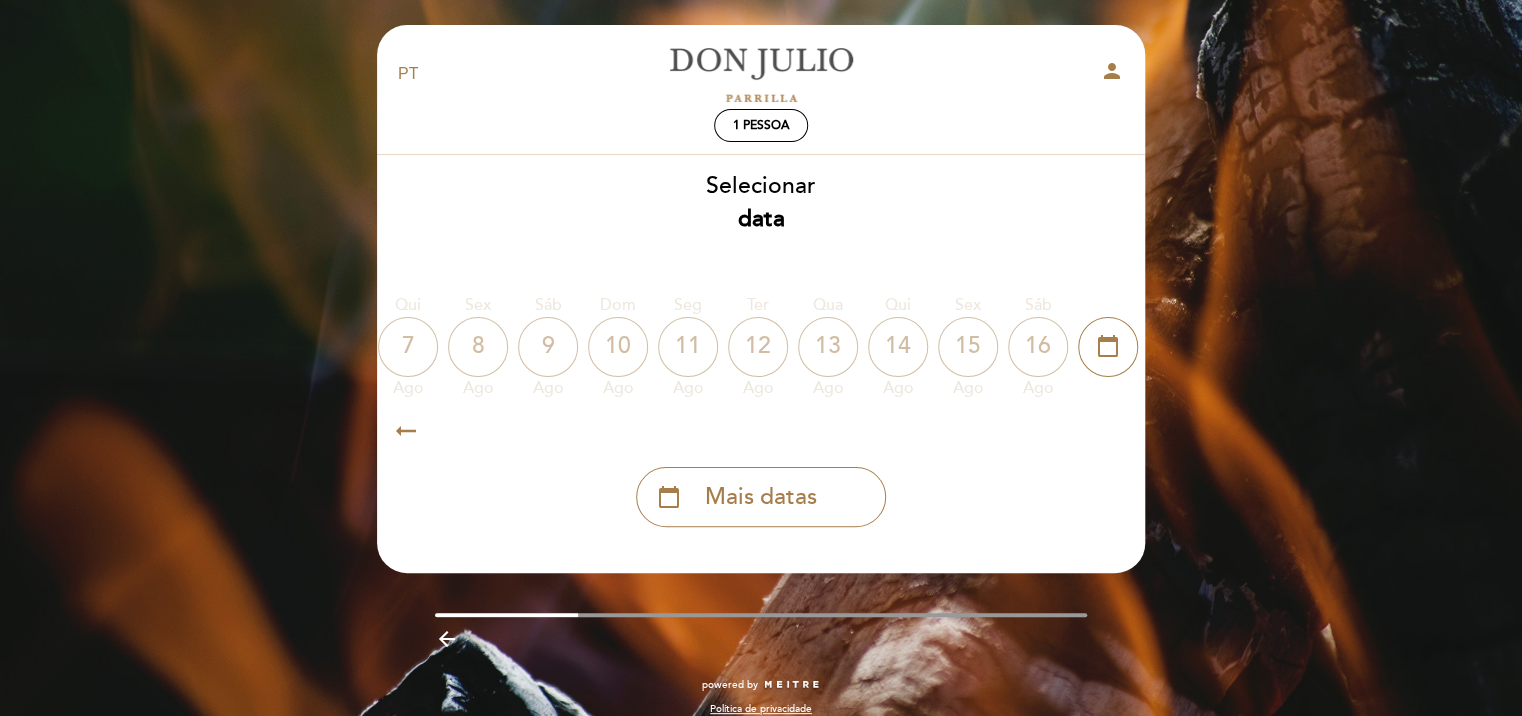 scroll, scrollTop: 0, scrollLeft: 583, axis: horizontal 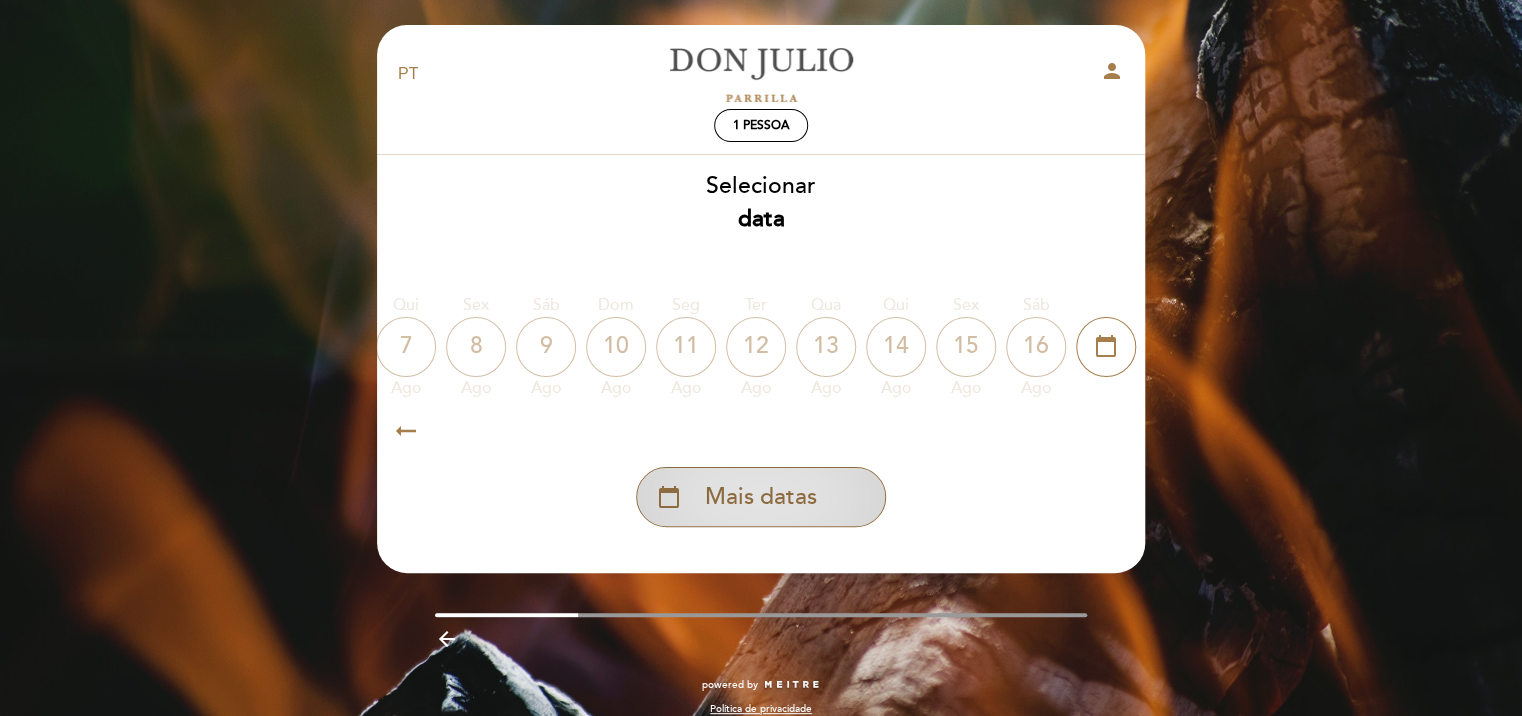 click on "Mais datas" at bounding box center (761, 497) 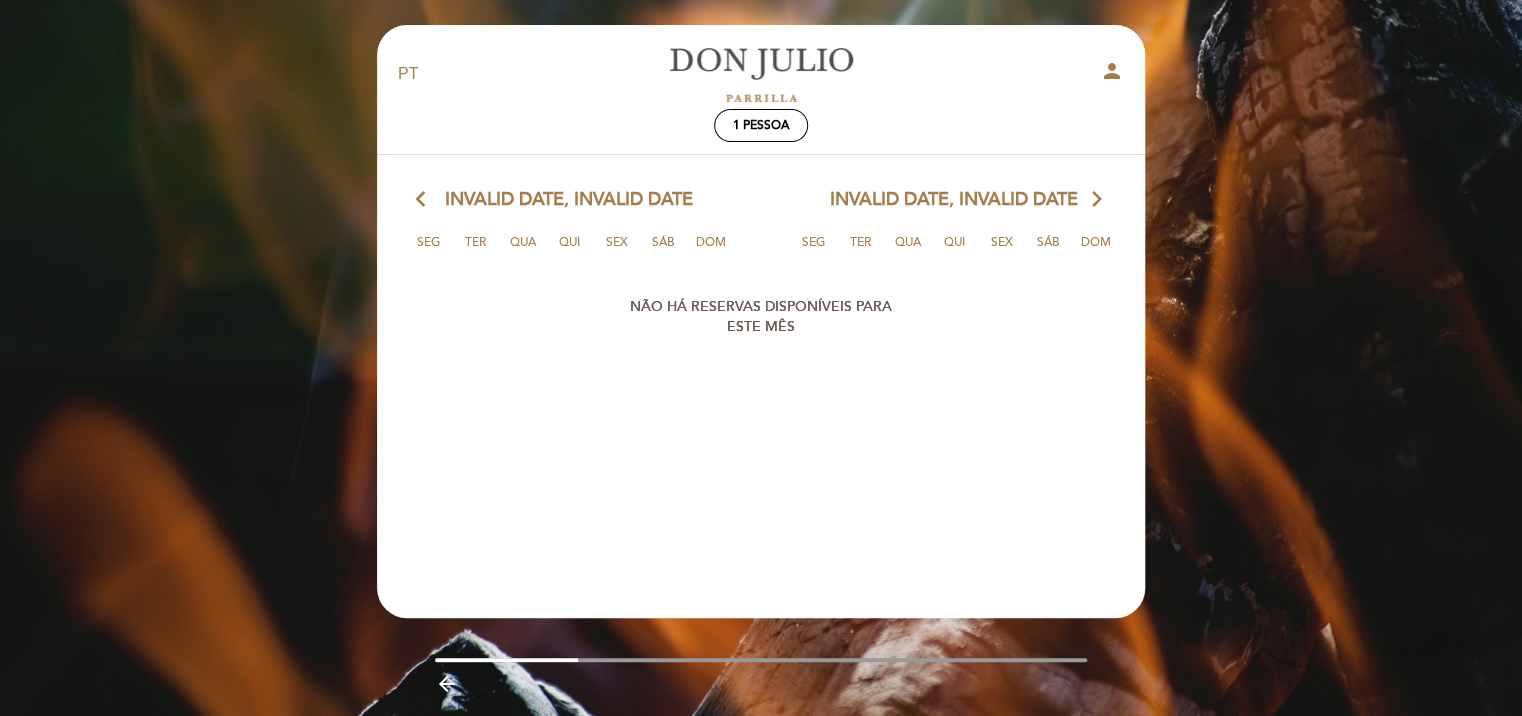 click on "arrow_back_ios" at bounding box center (425, 200) 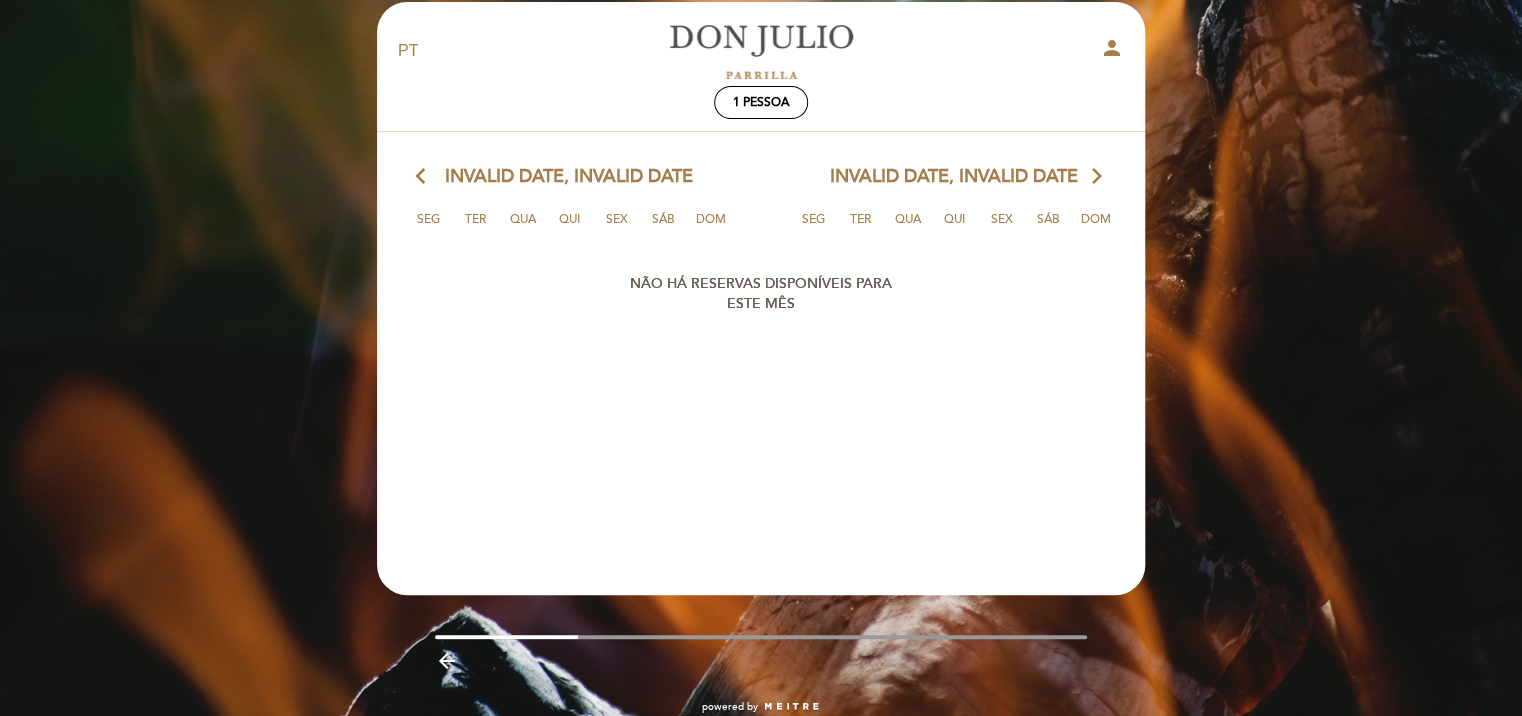 scroll, scrollTop: 0, scrollLeft: 0, axis: both 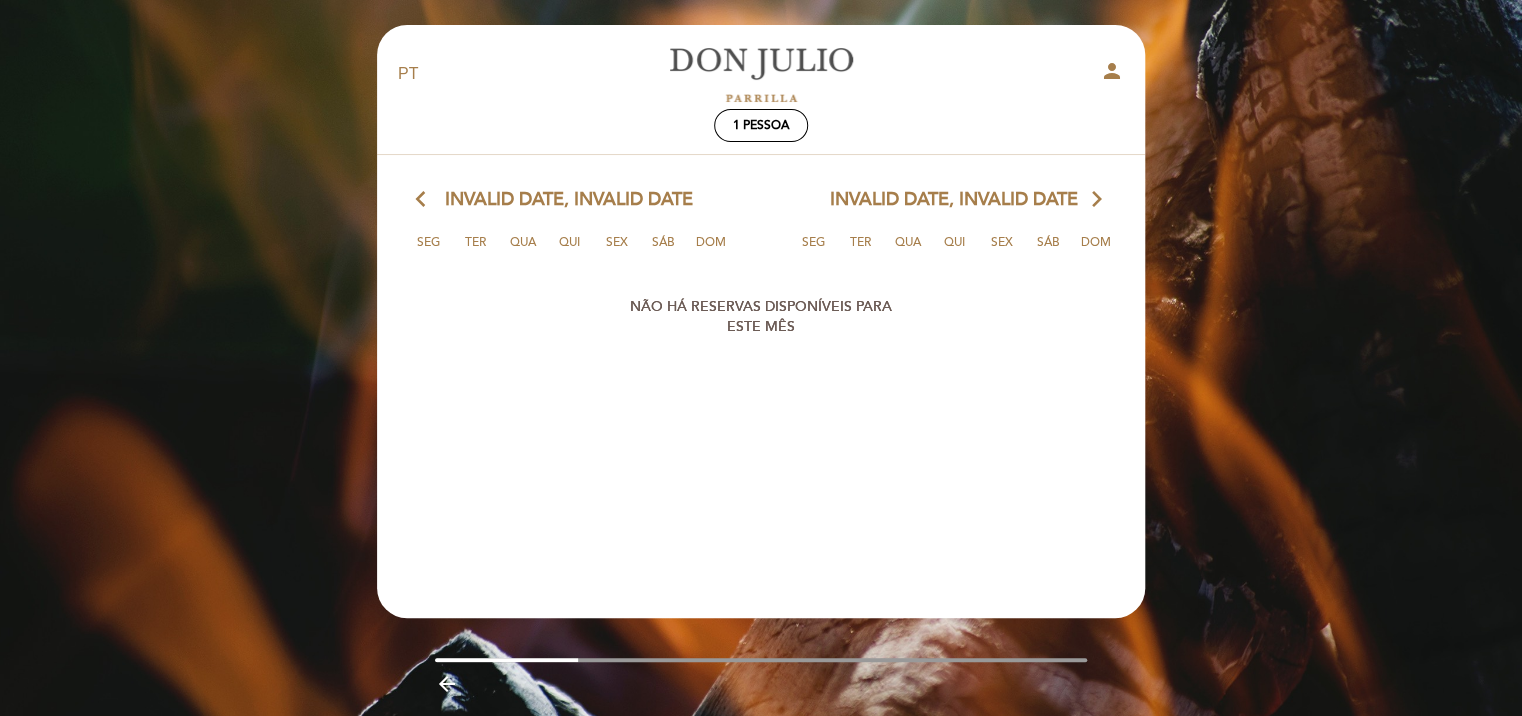 click on "arrow_back_ios" at bounding box center [425, 200] 